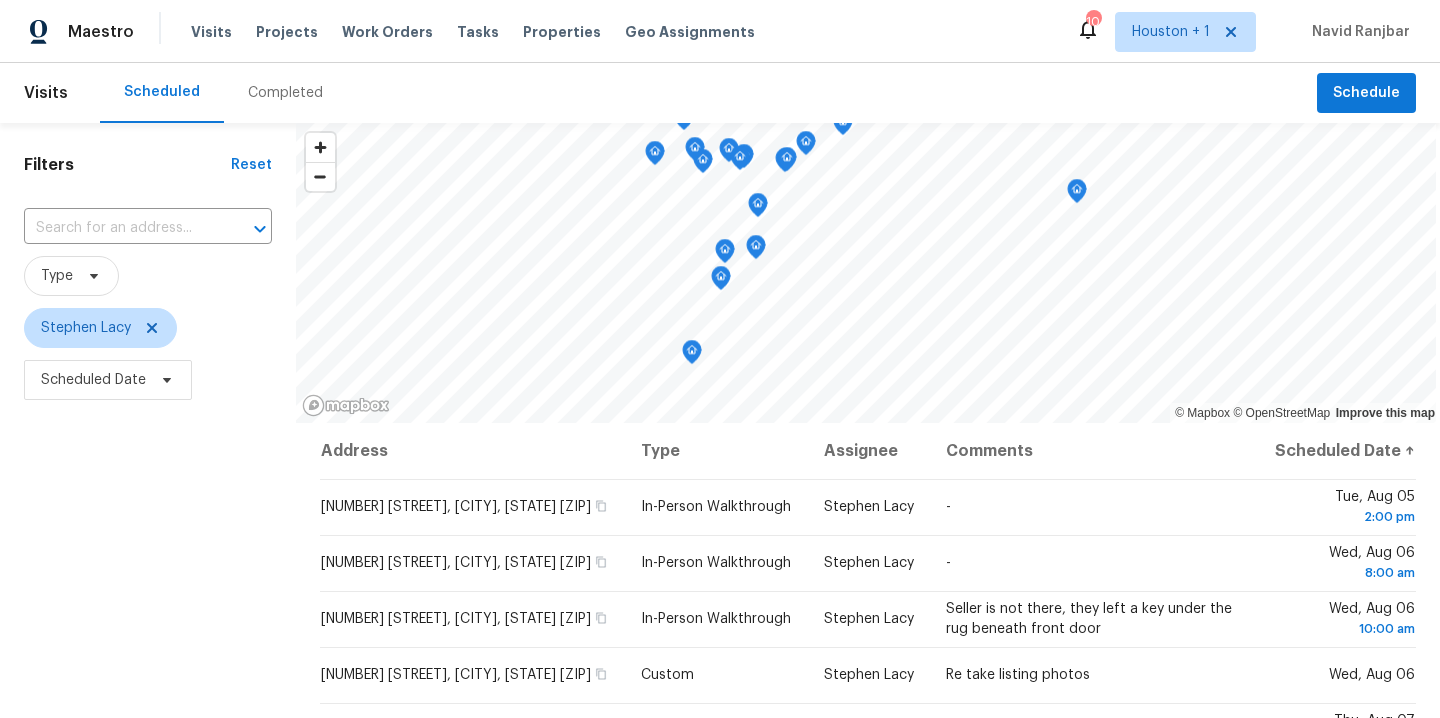 scroll, scrollTop: 0, scrollLeft: 0, axis: both 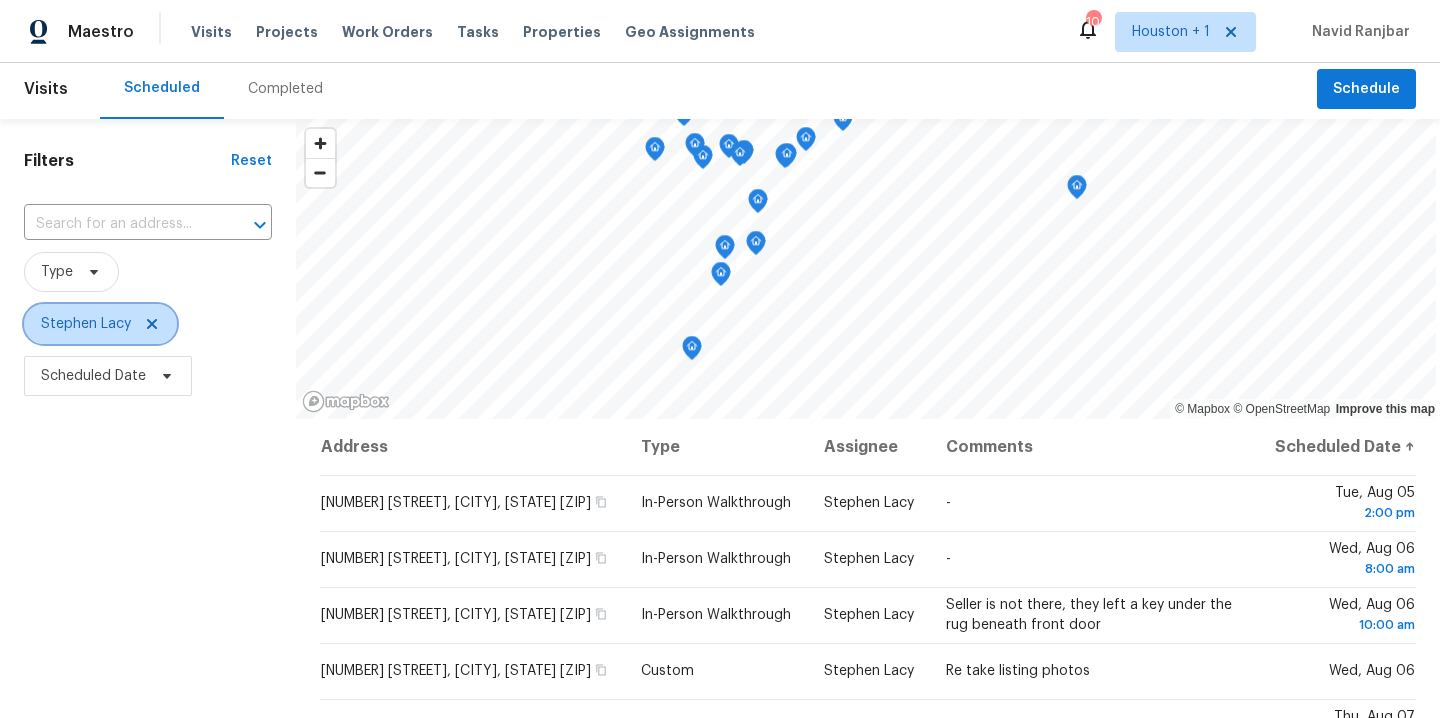click 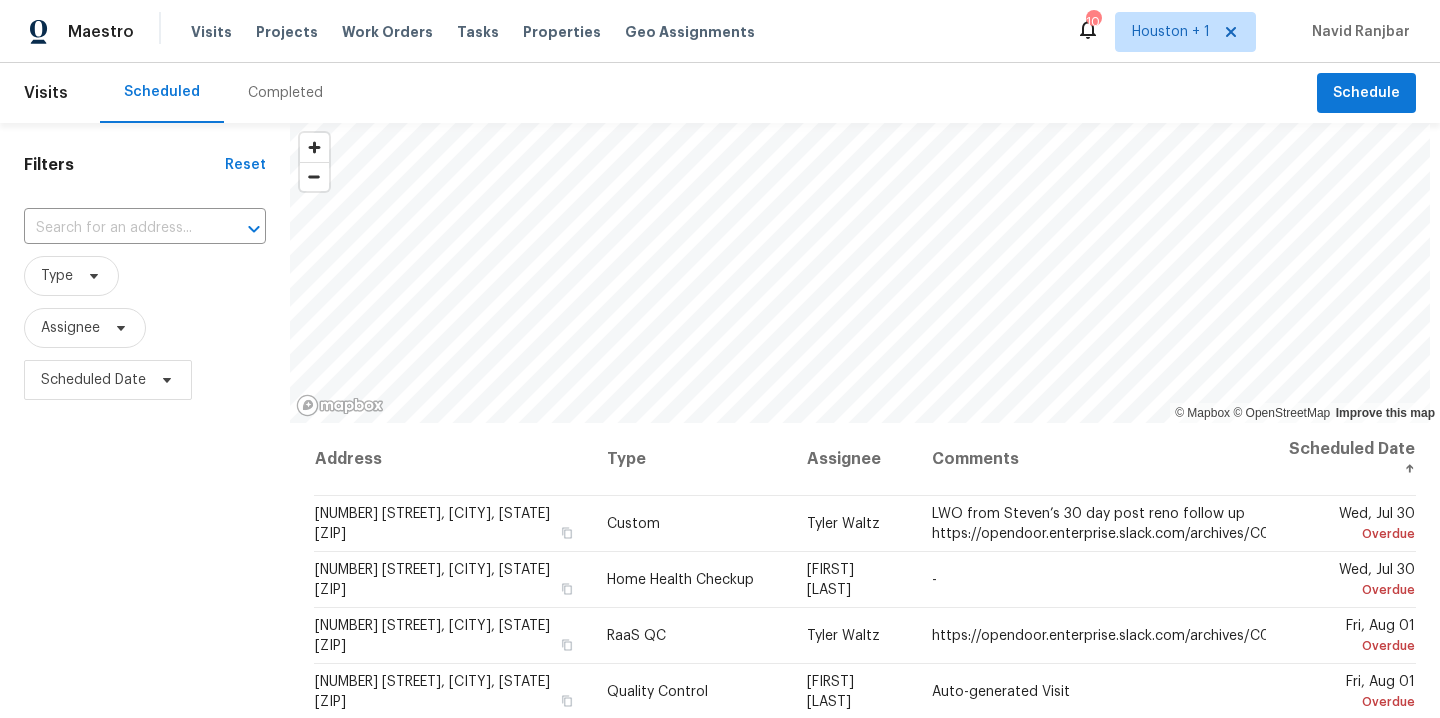click on "Filters Reset ​ Type Assignee Scheduled Date" at bounding box center (145, 560) 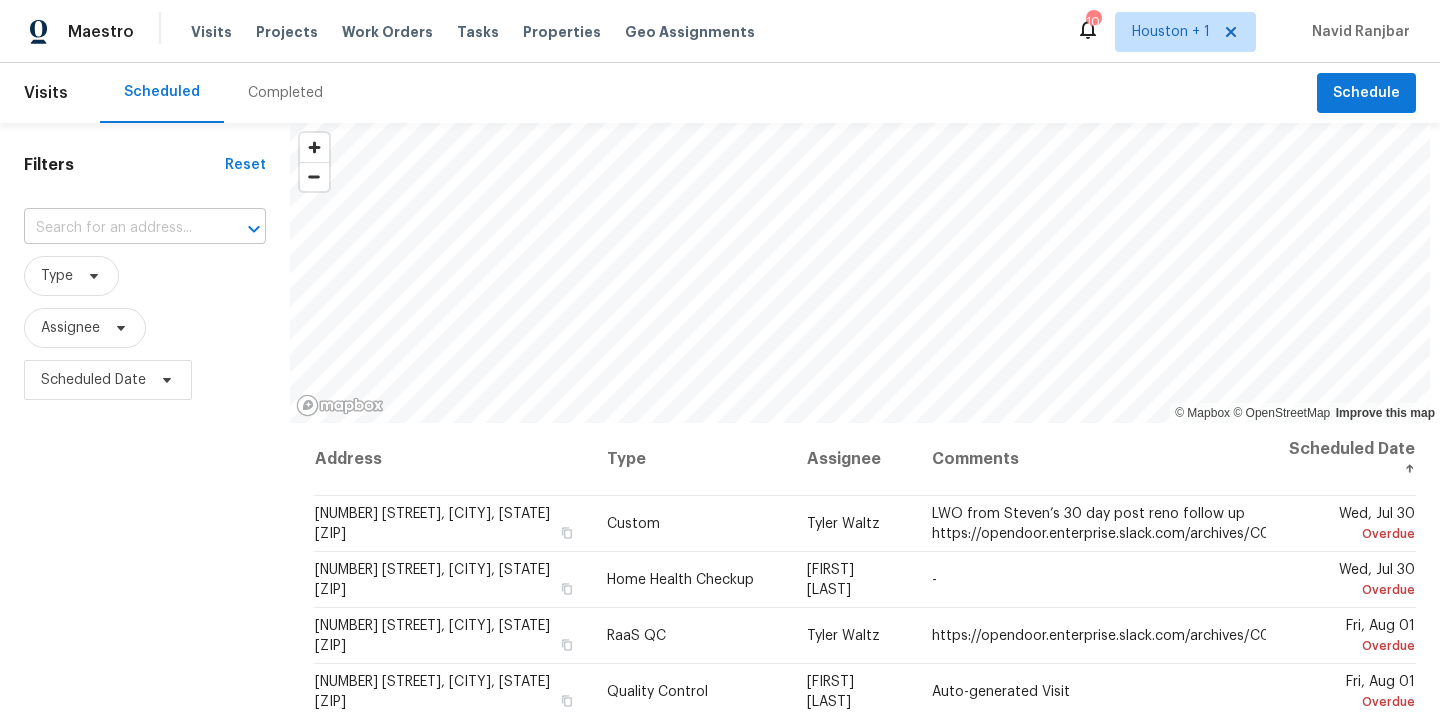 click at bounding box center [117, 228] 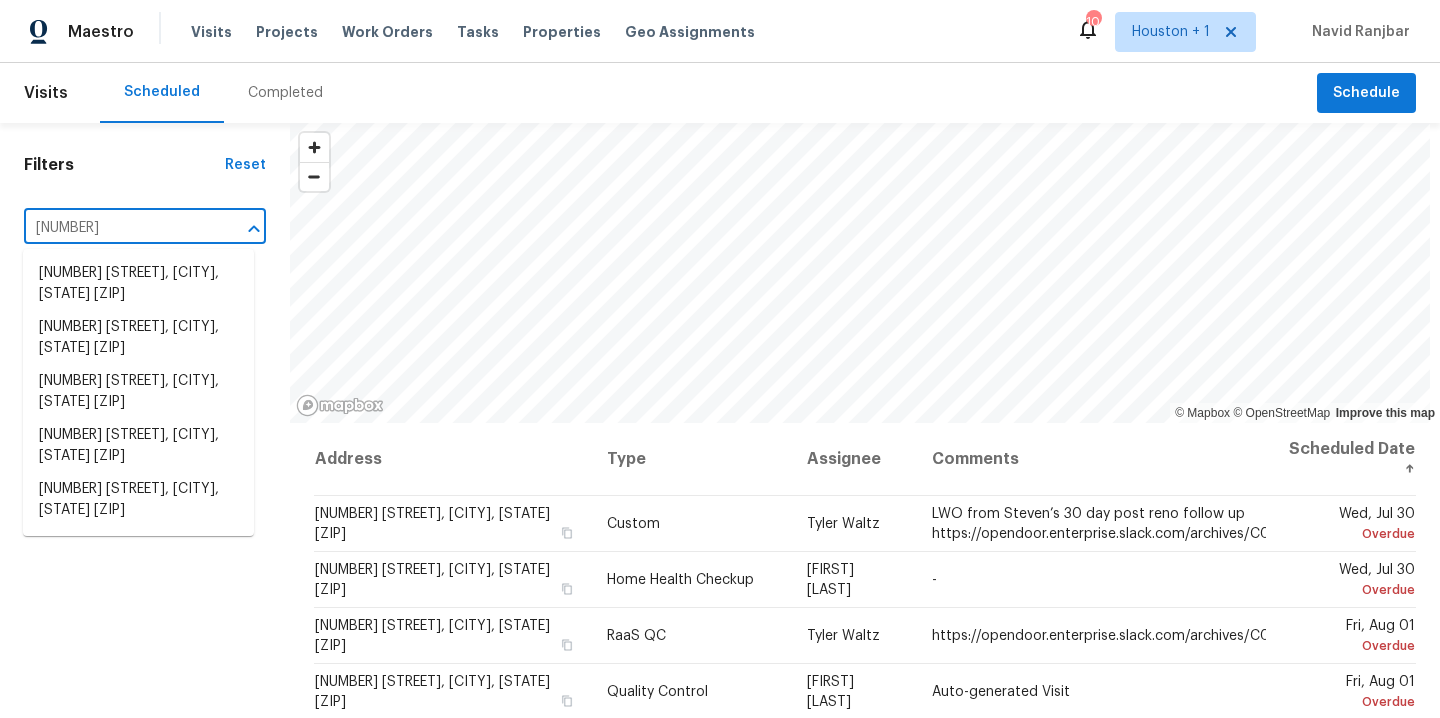 type on "14212" 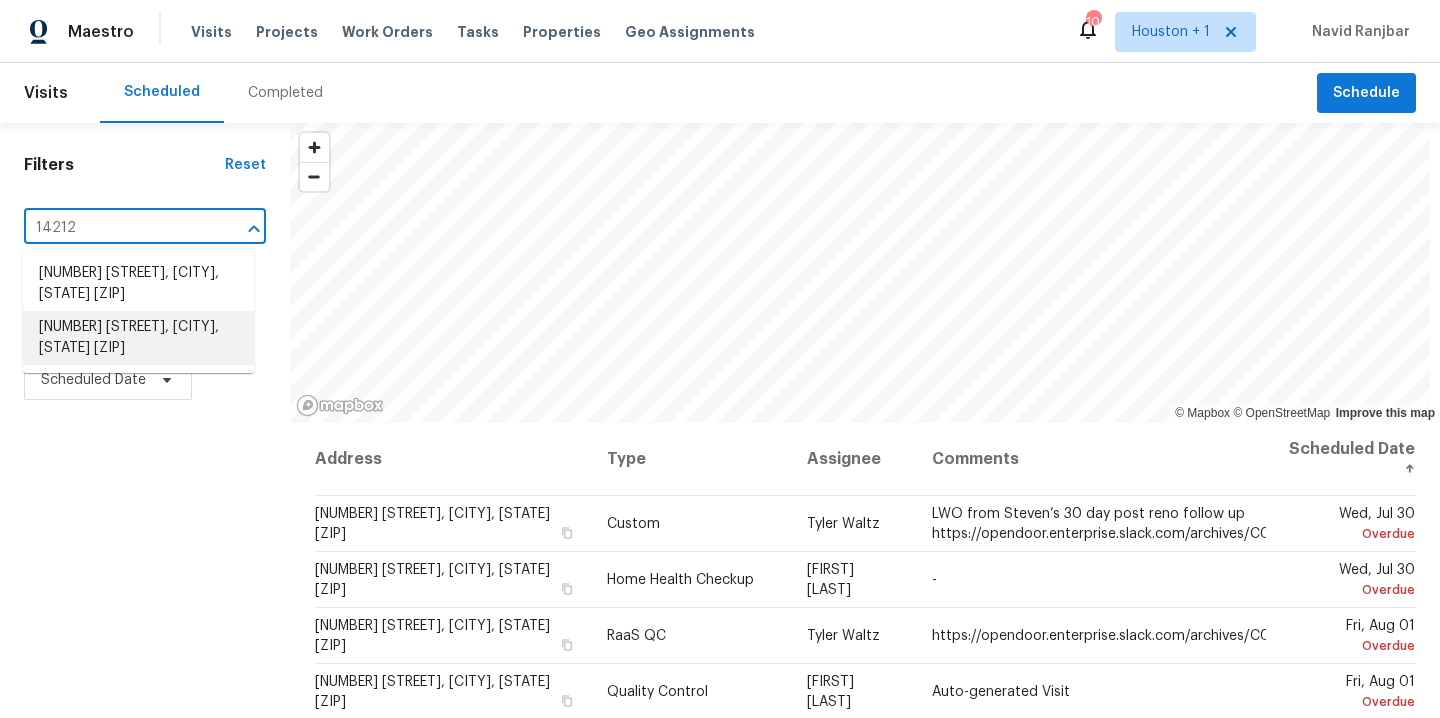 click on "[NUMBER] [STREET], [CITY], [STATE] [ZIP]" at bounding box center [138, 338] 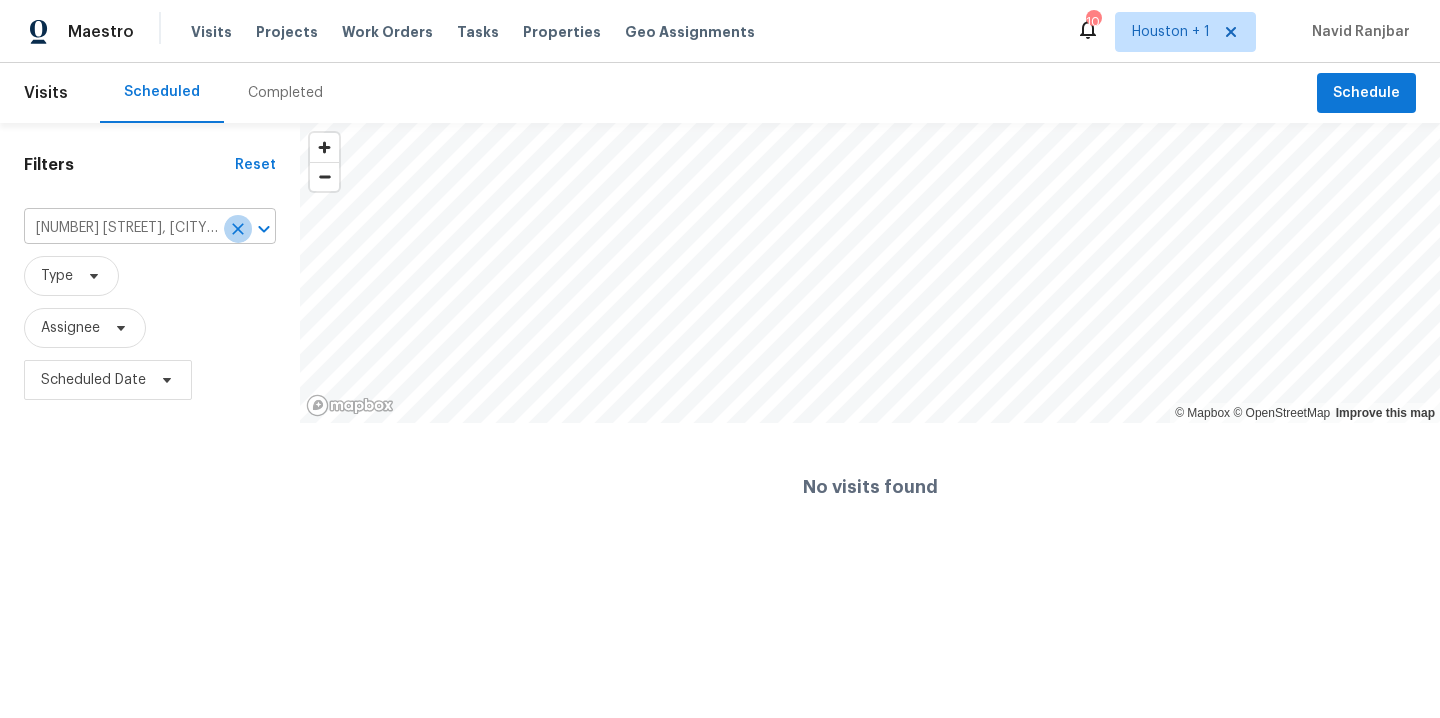 click 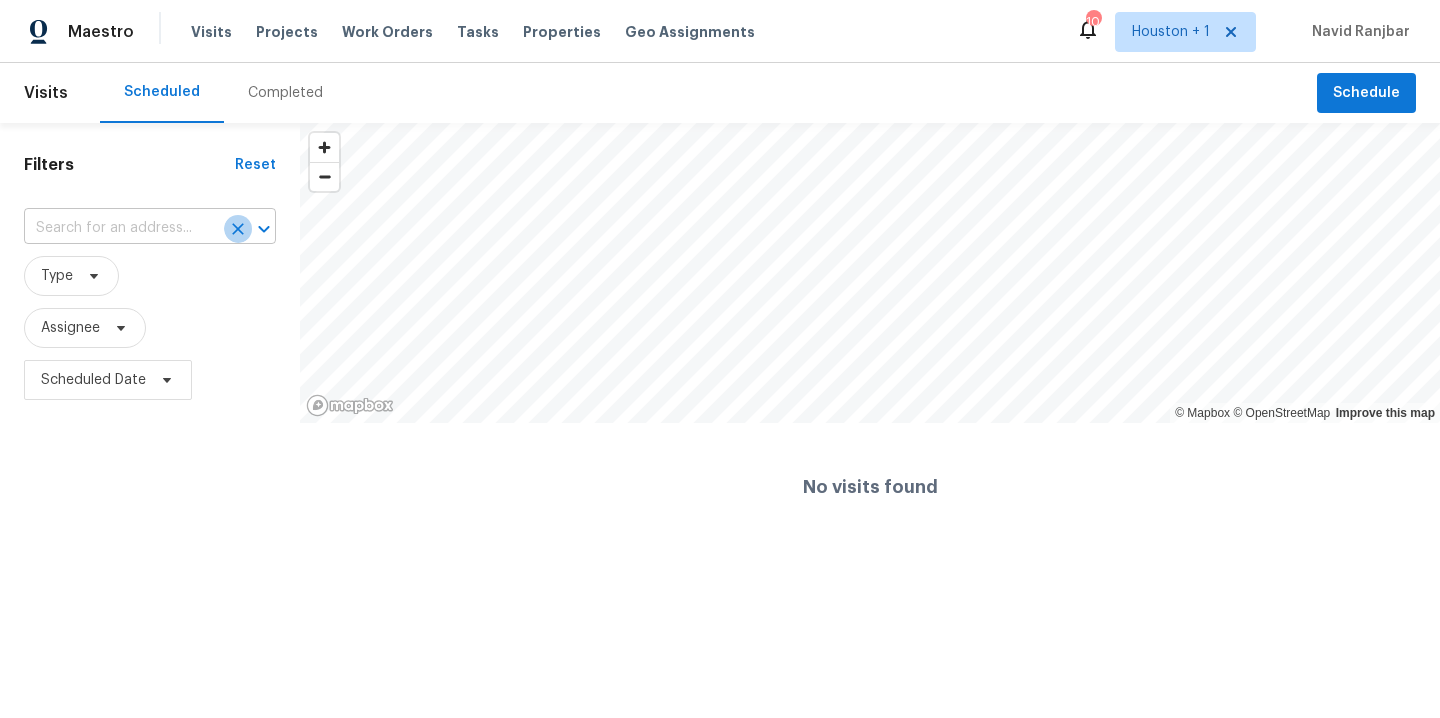 scroll, scrollTop: 0, scrollLeft: 0, axis: both 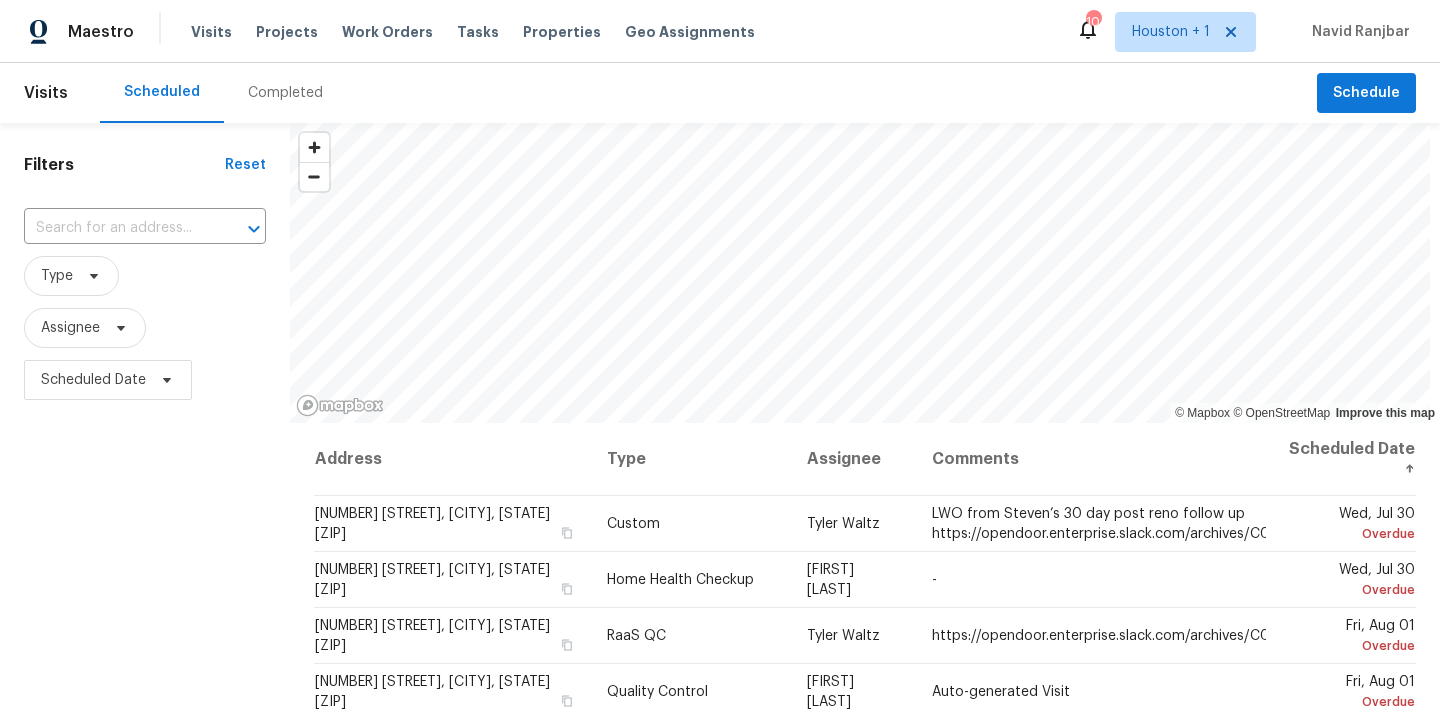 click on "Filters Reset ​ Type Assignee Scheduled Date" at bounding box center [145, 560] 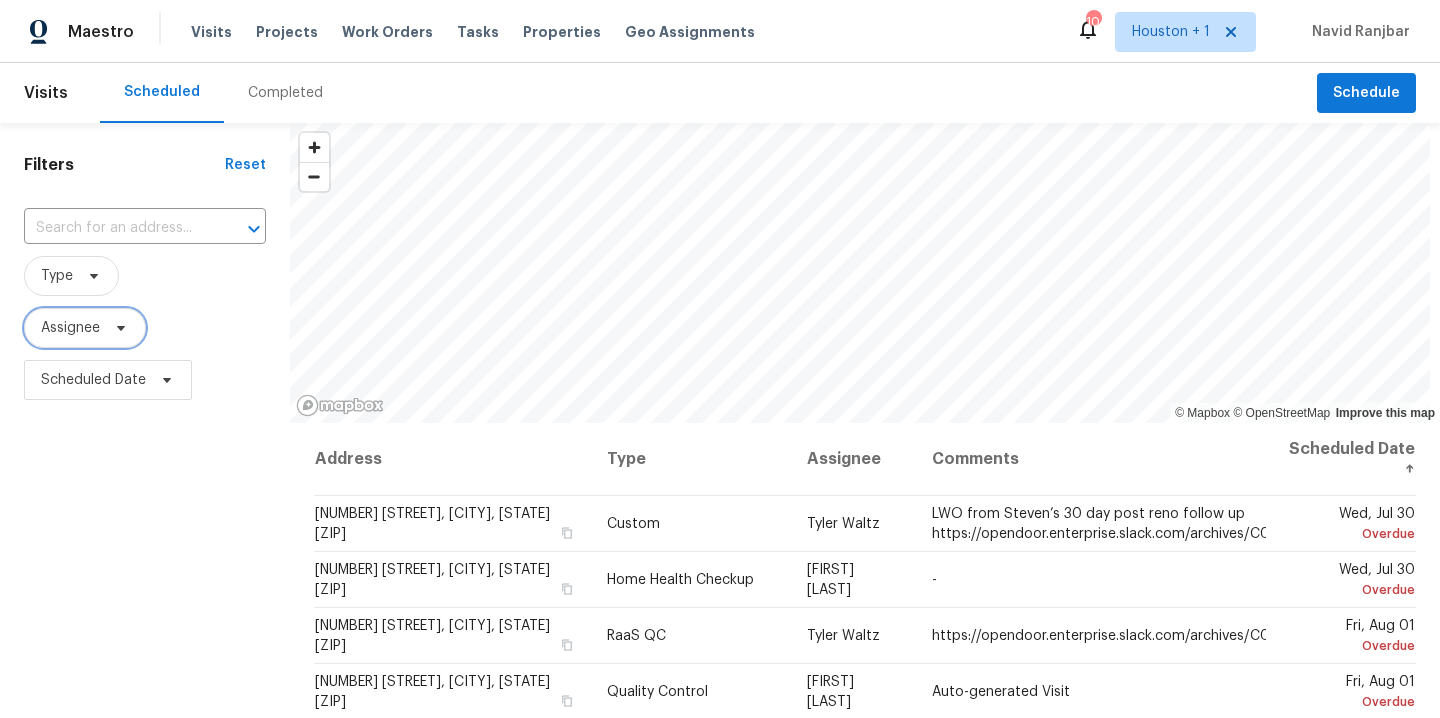 click on "Assignee" at bounding box center (70, 328) 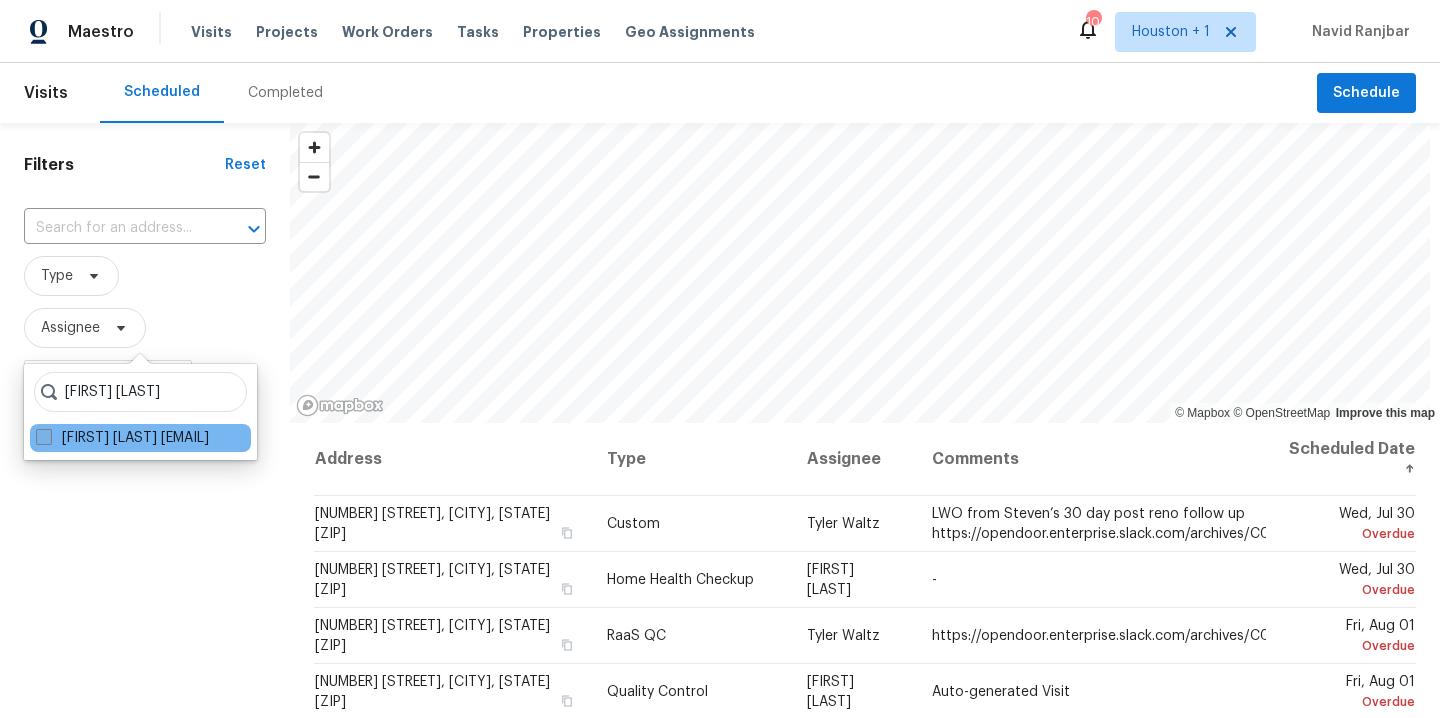 type on "[FIRST] [LAST]" 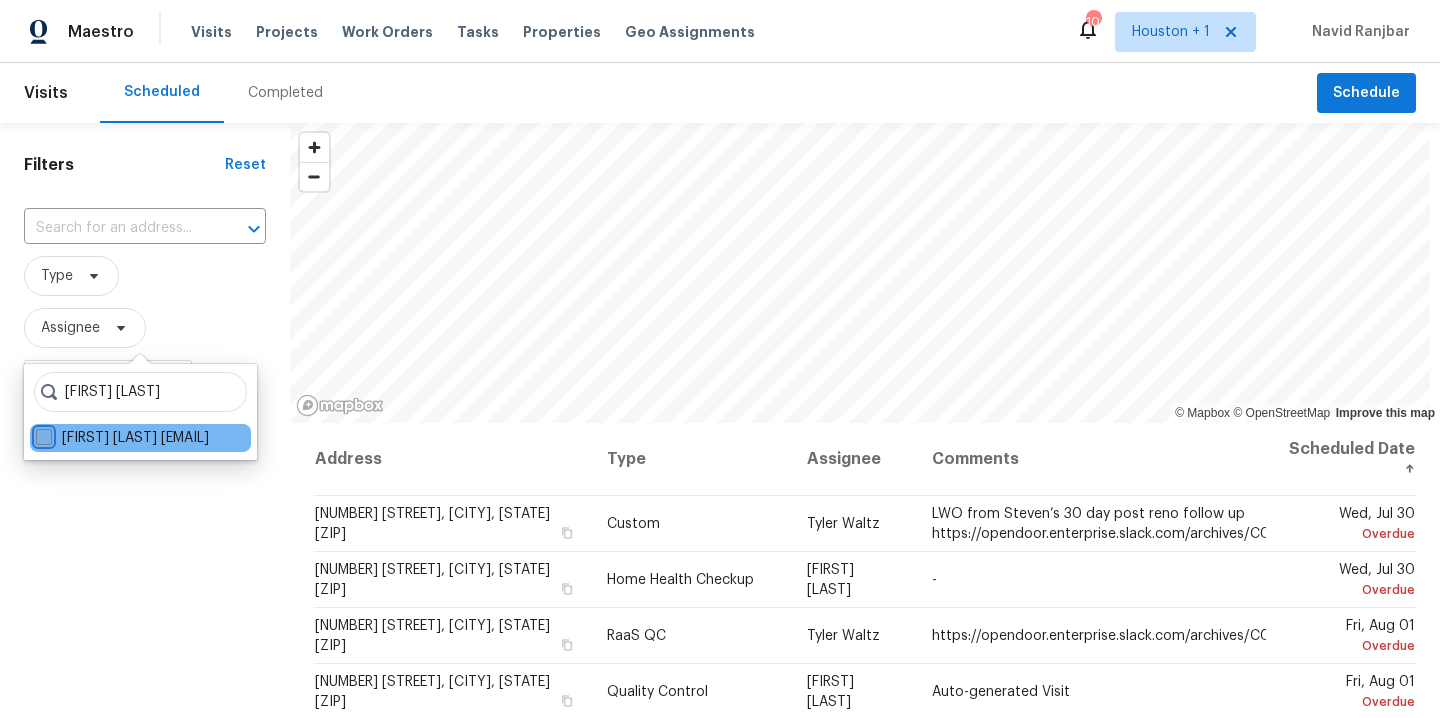 click on "[FIRST] [LAST]
[EMAIL]" at bounding box center [42, 434] 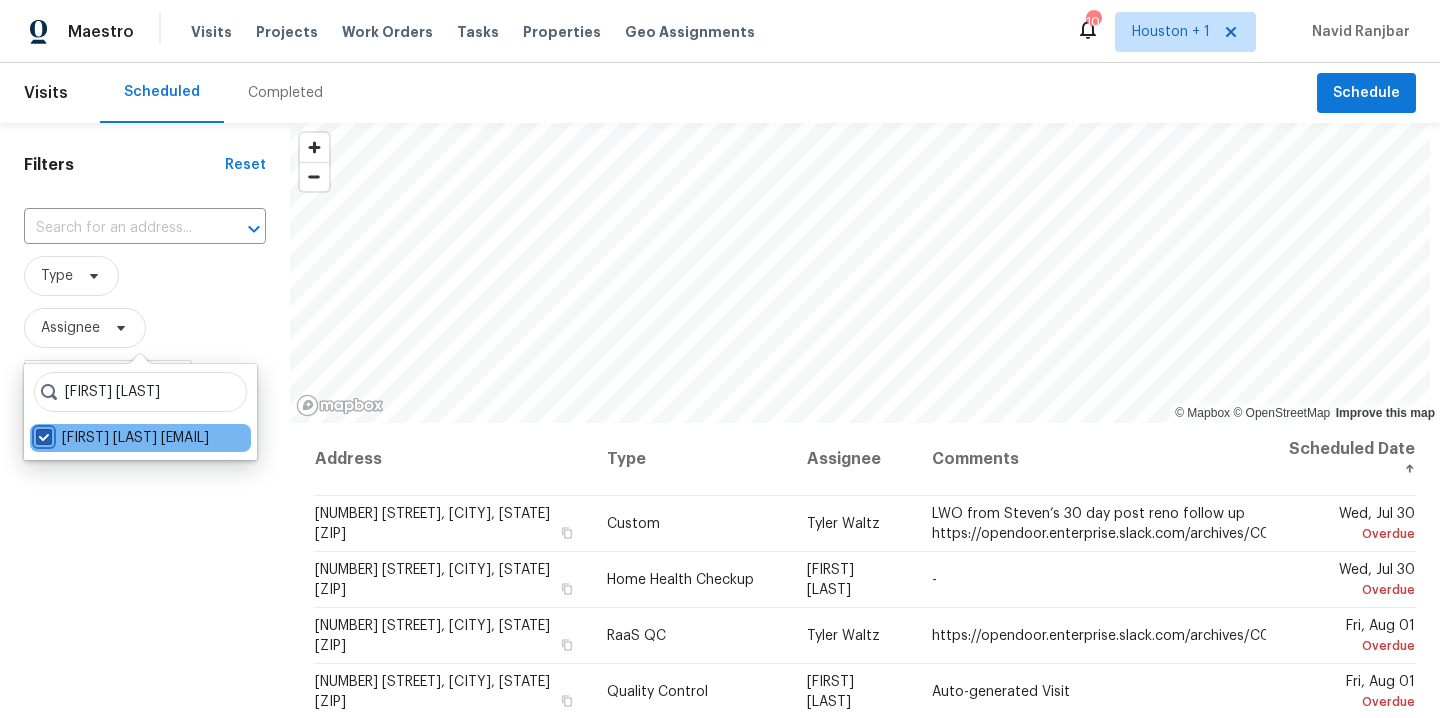 checkbox on "true" 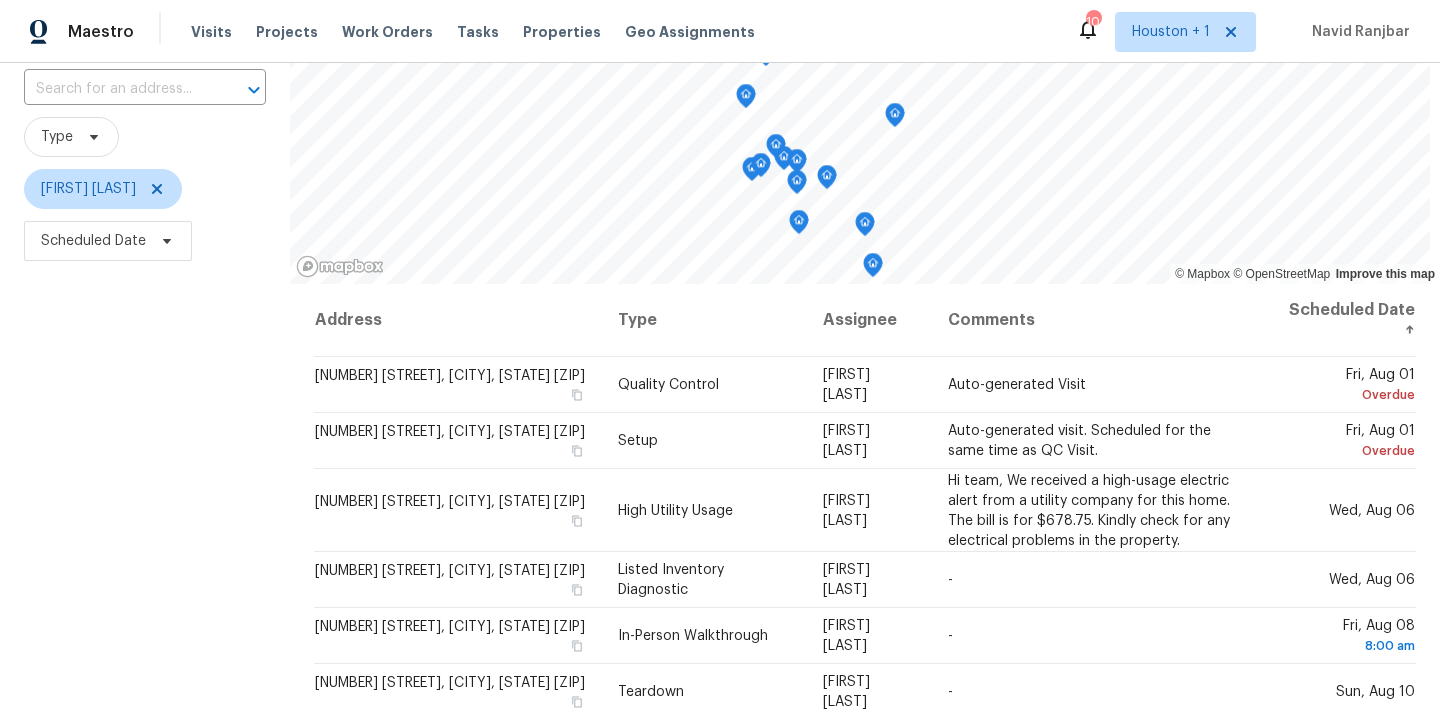 scroll, scrollTop: 159, scrollLeft: 0, axis: vertical 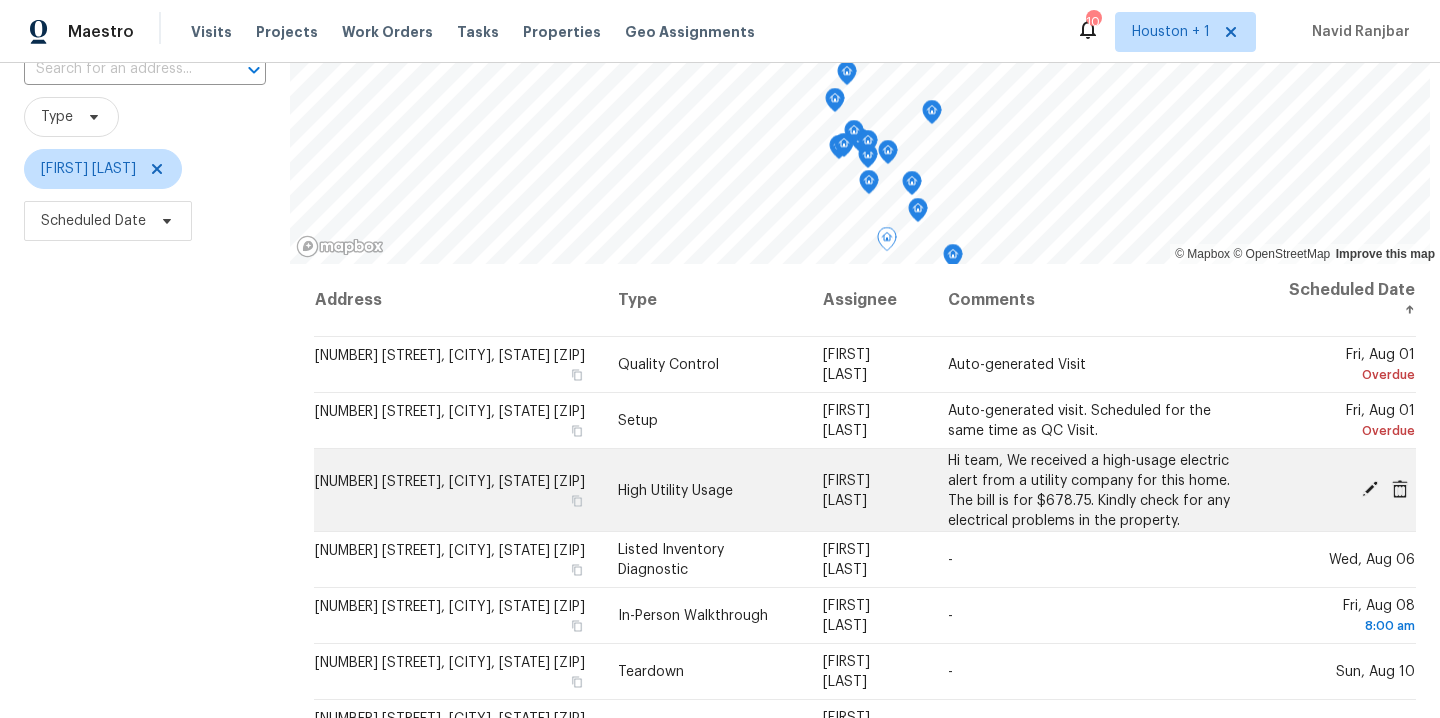 click 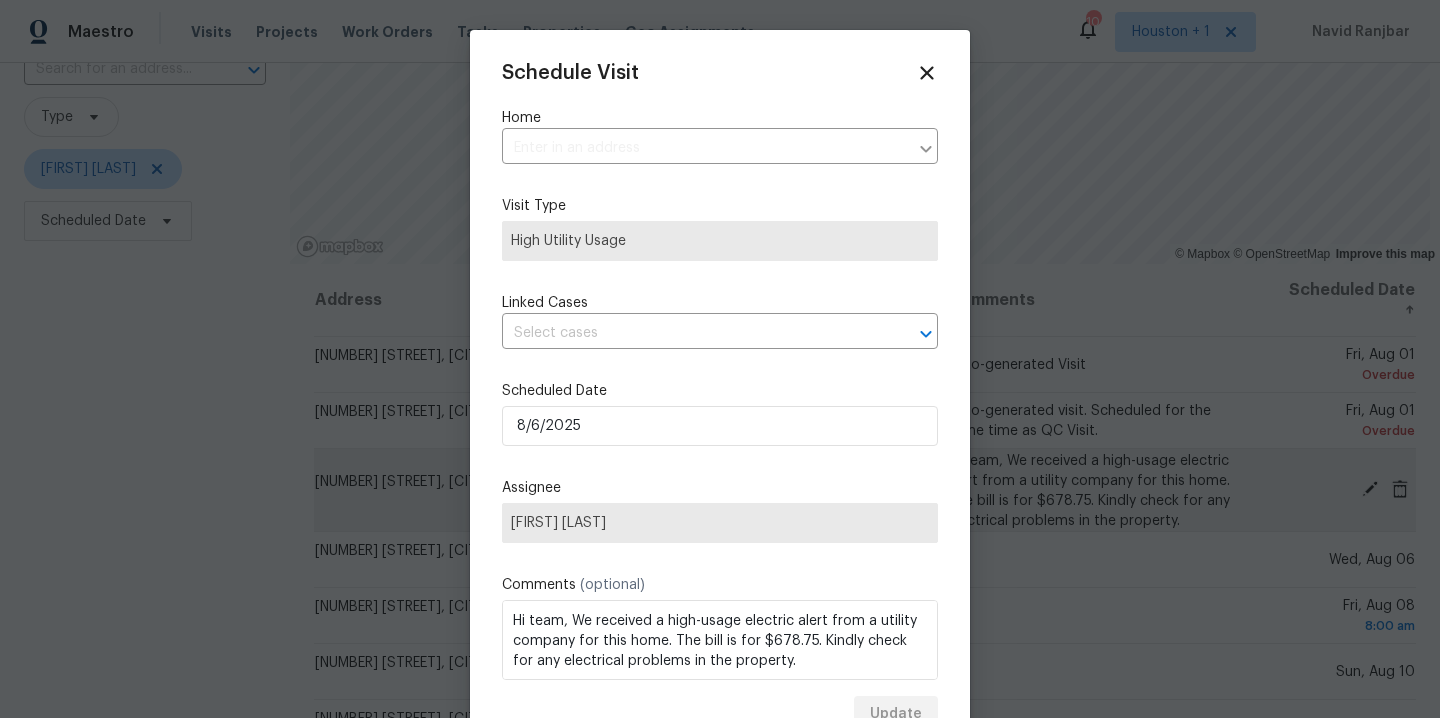 type on "[NUMBER] [STREET], [CITY], [STATE] [ZIP]" 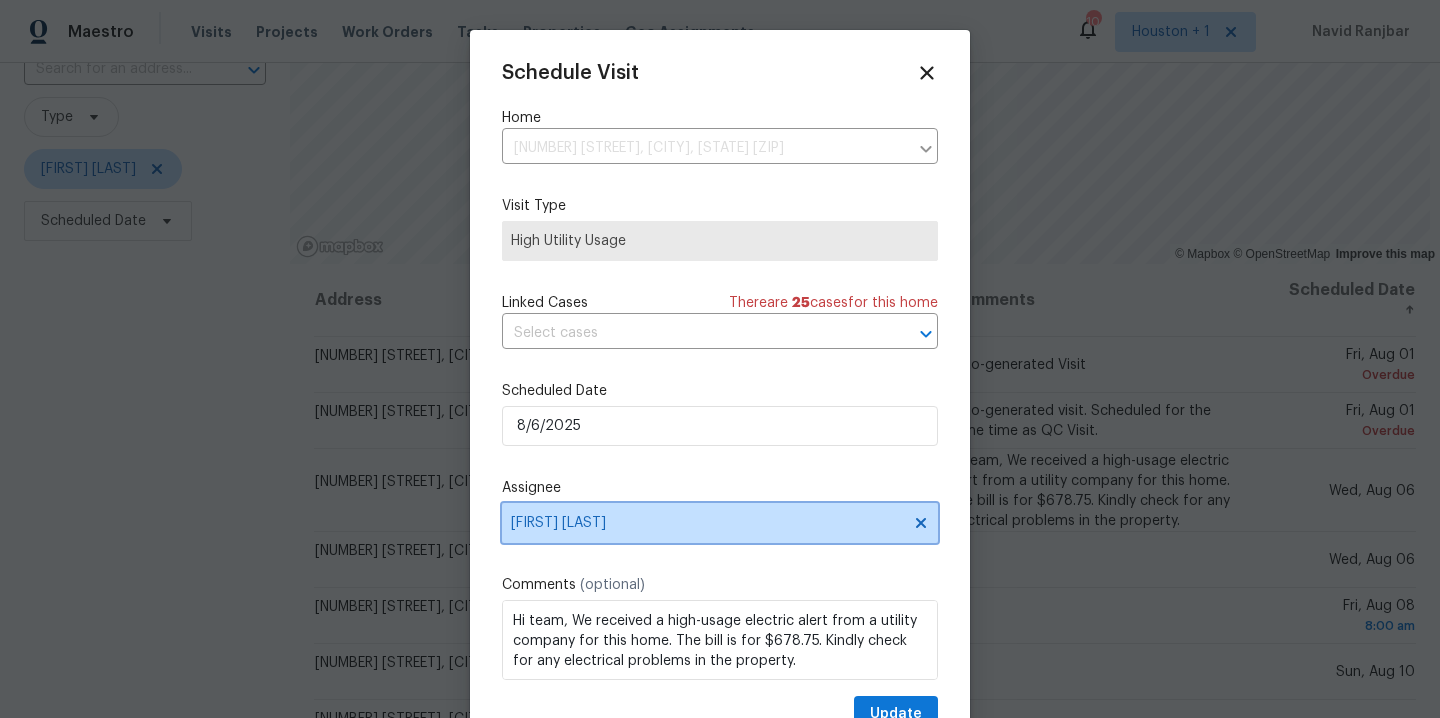 click 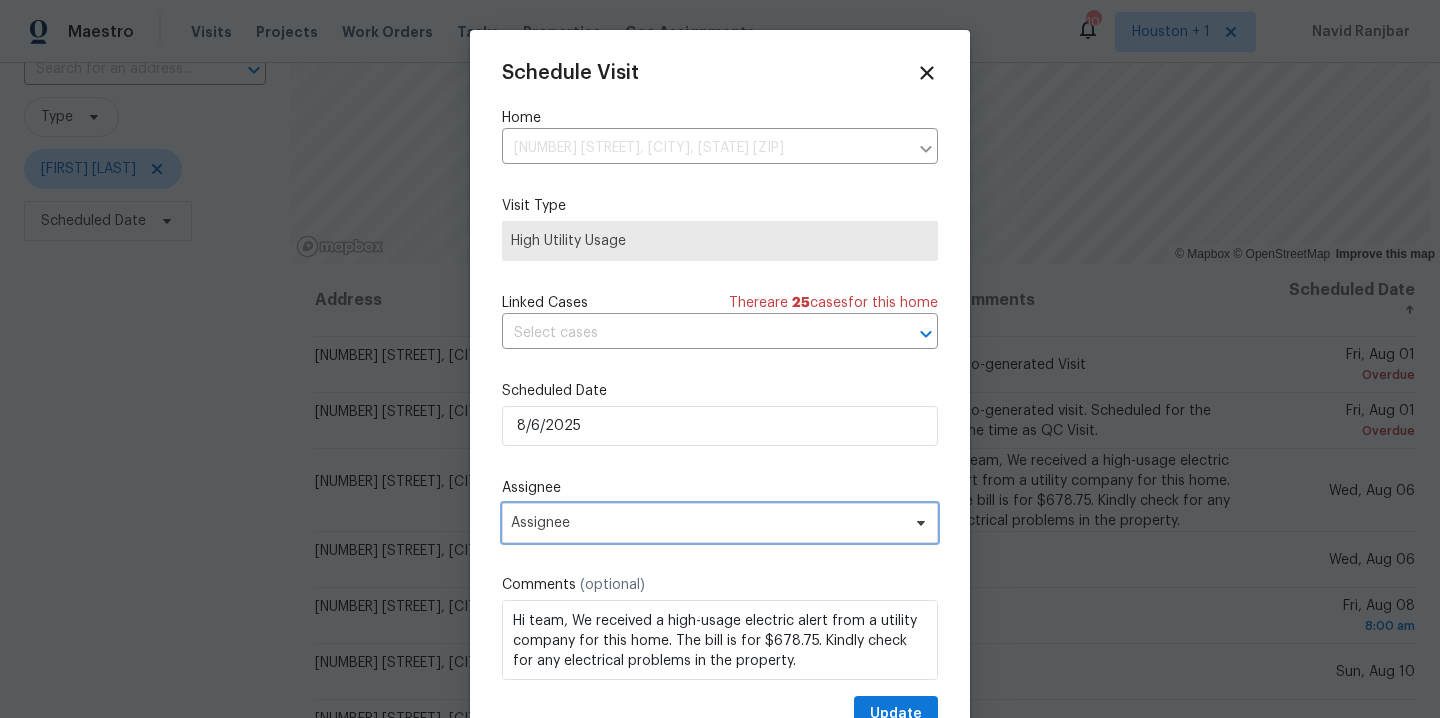 click on "Assignee" at bounding box center (720, 523) 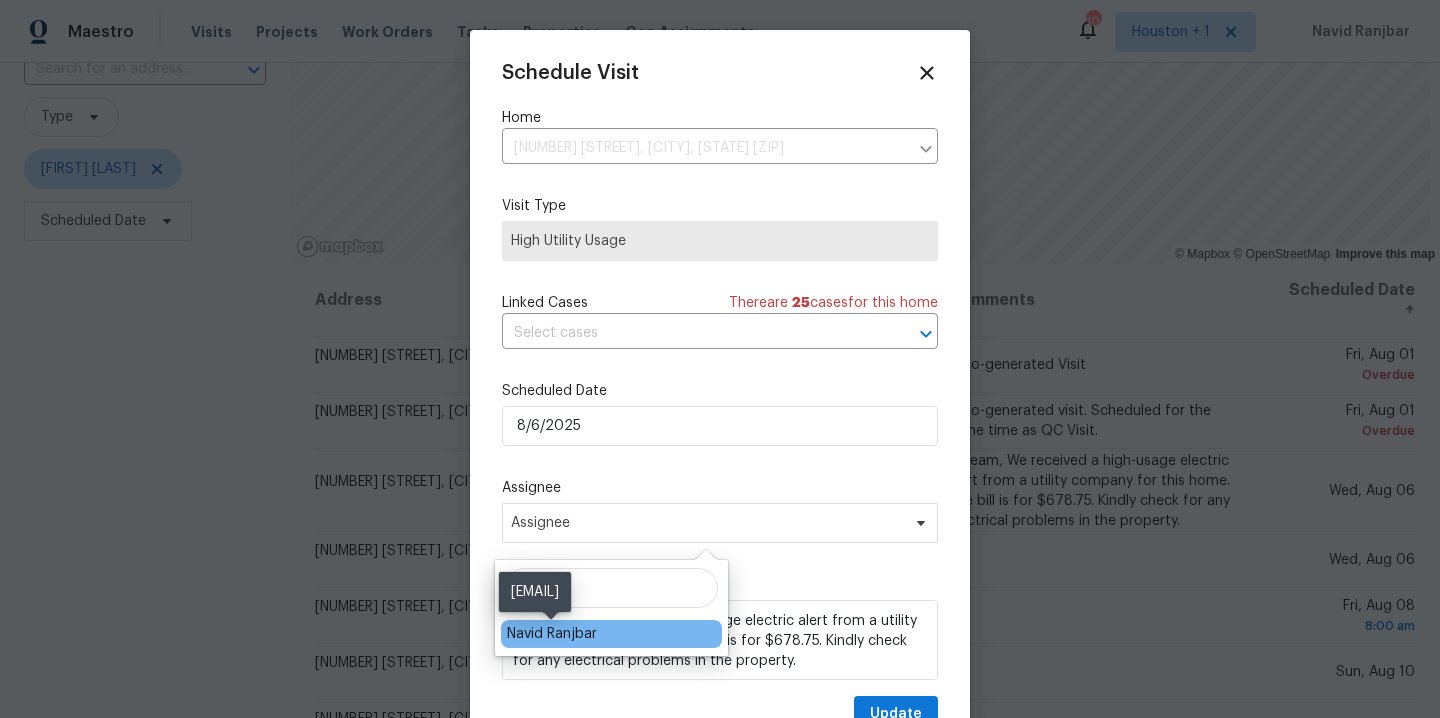 type on "nav" 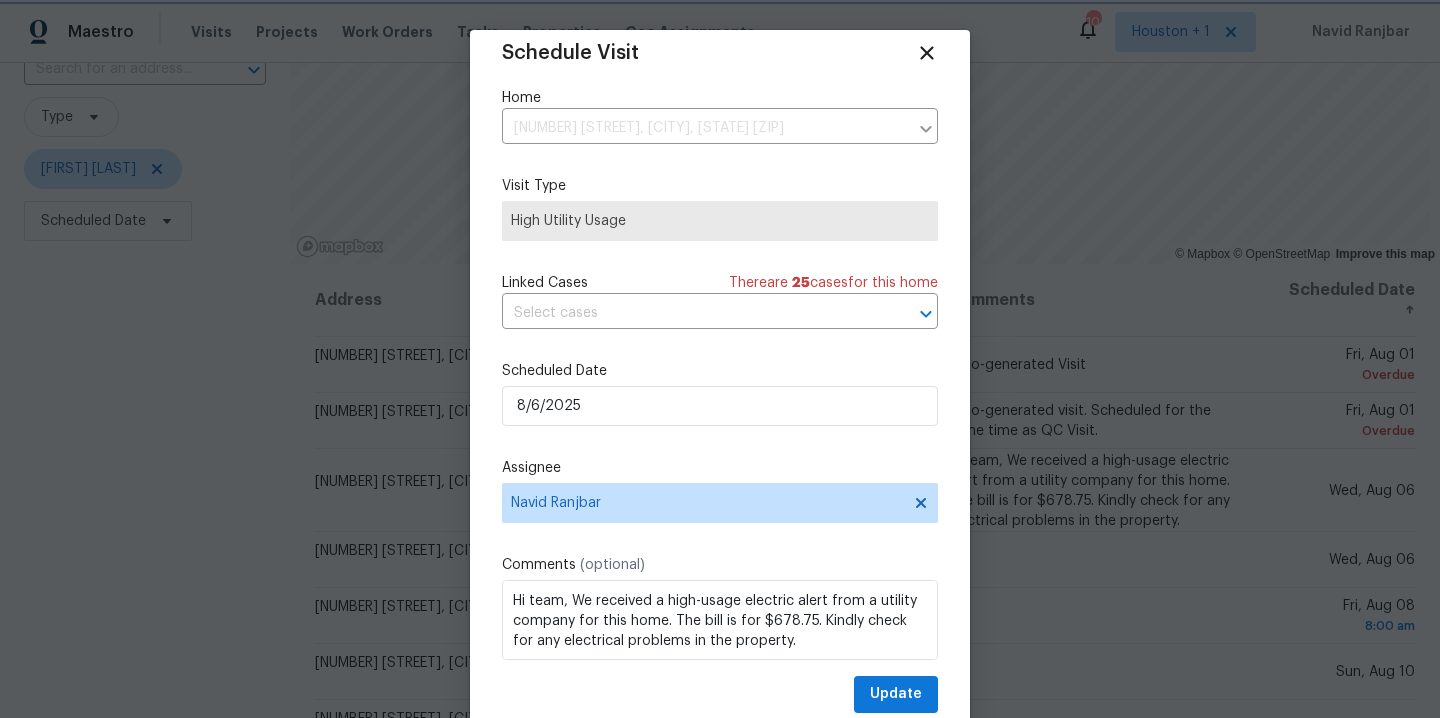 scroll, scrollTop: 36, scrollLeft: 0, axis: vertical 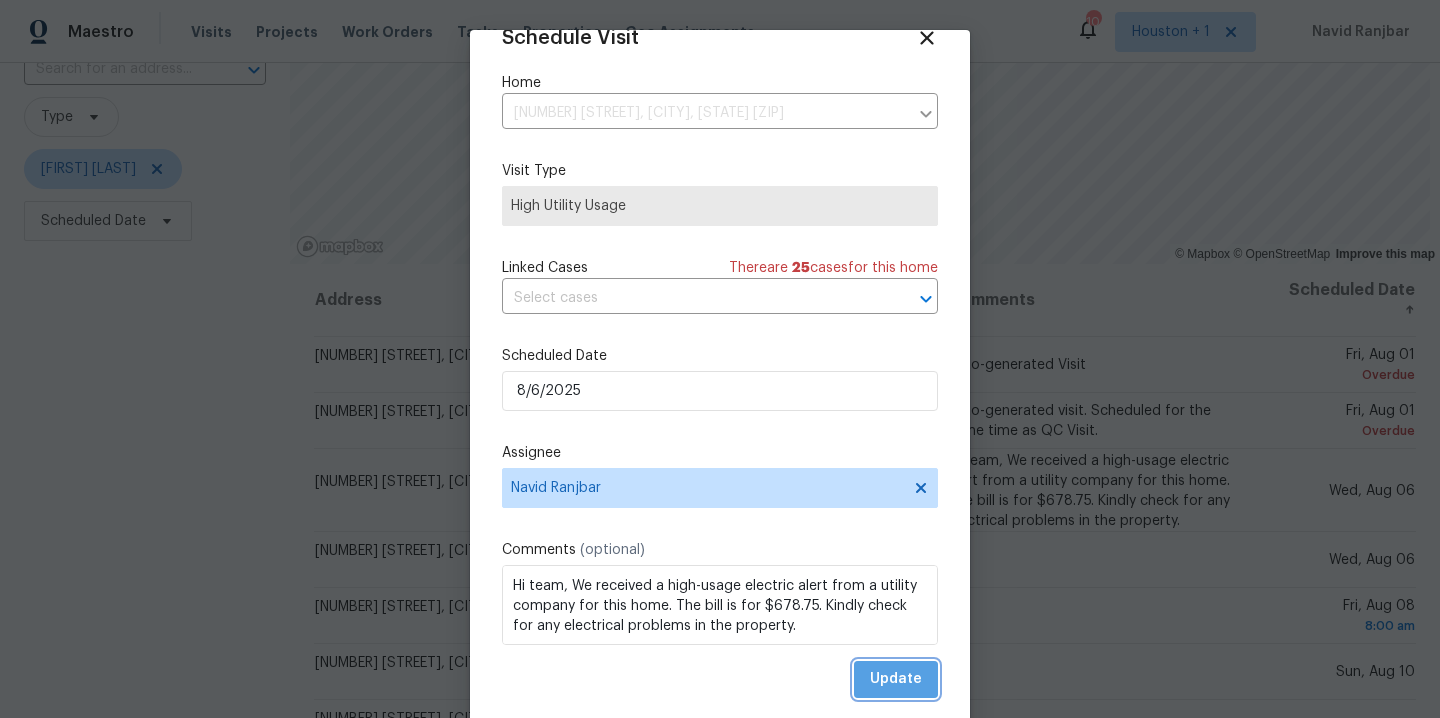 click on "Update" at bounding box center (896, 679) 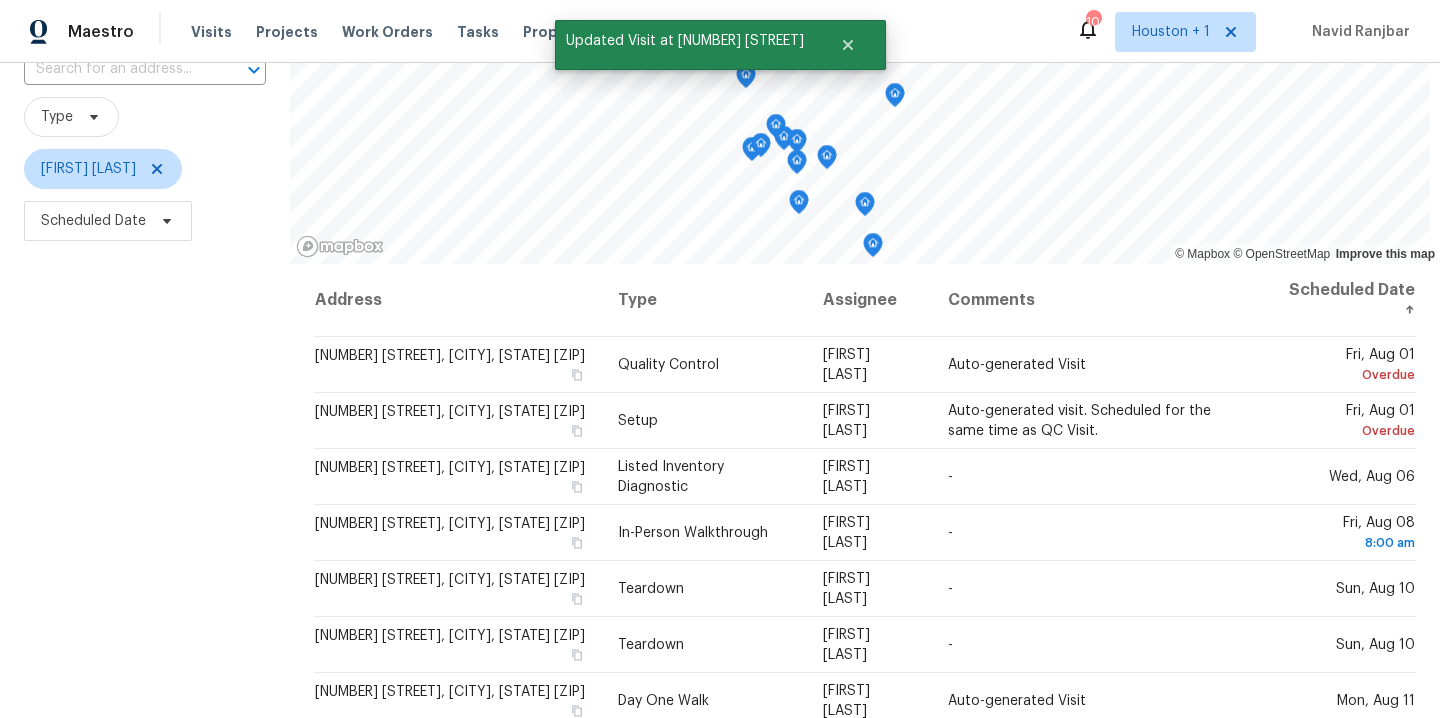 click on "Filters Reset ​ Type [FIRST] [LAST] Scheduled Date" at bounding box center (145, 401) 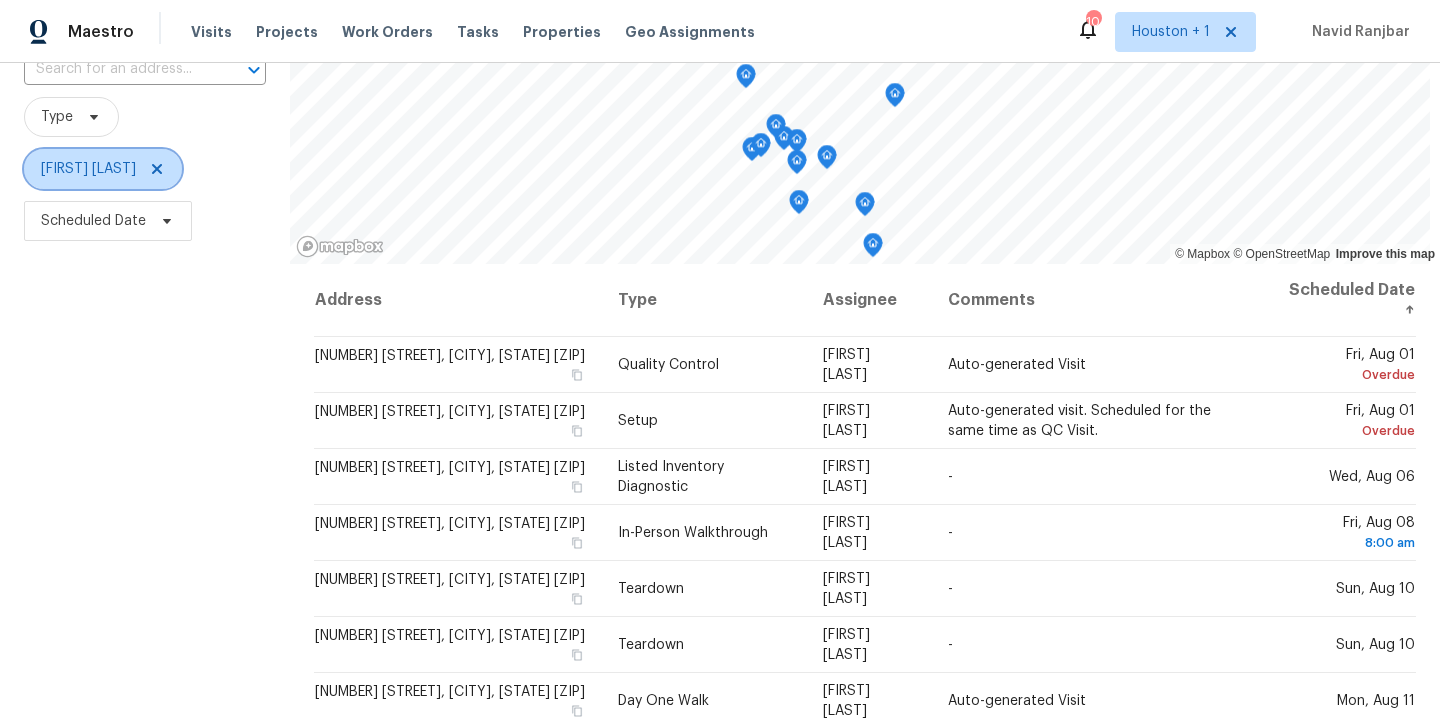 click 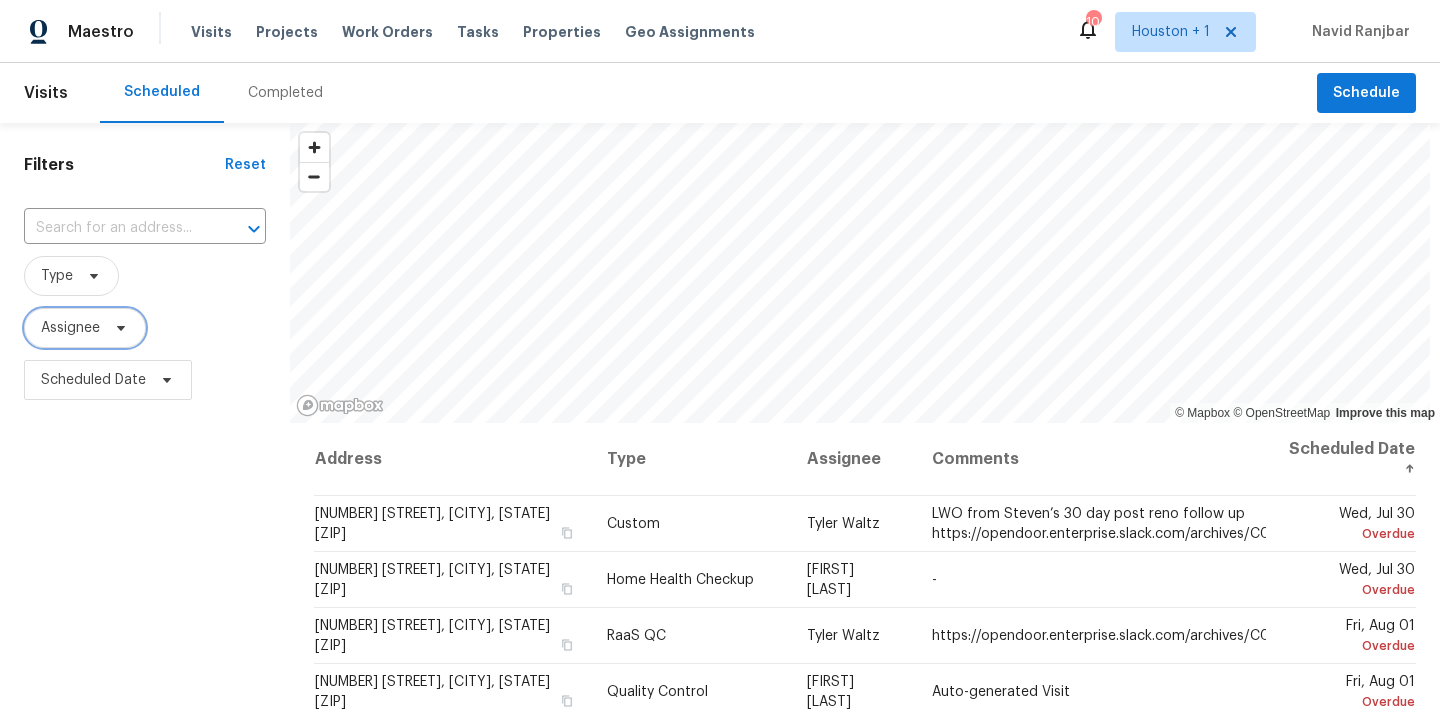 click at bounding box center [118, 328] 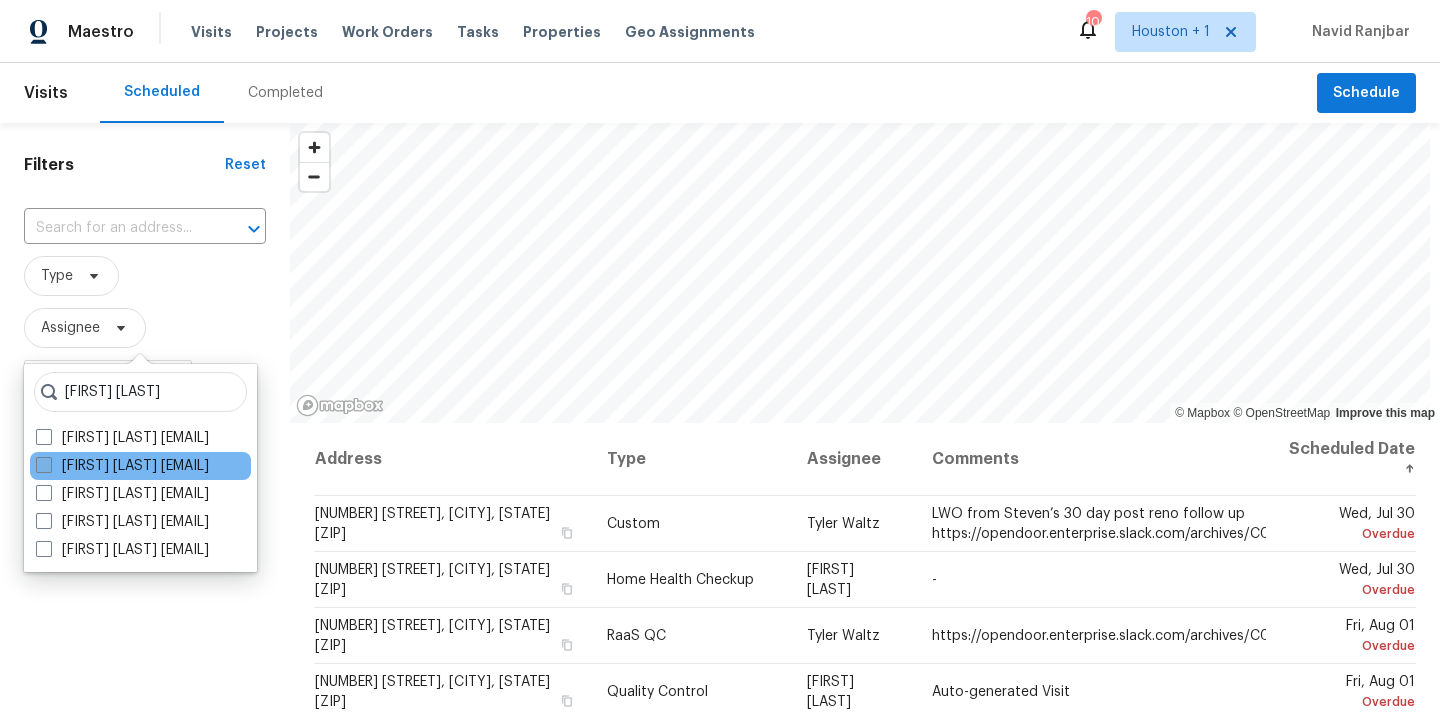 type on "[FIRST] [LAST]" 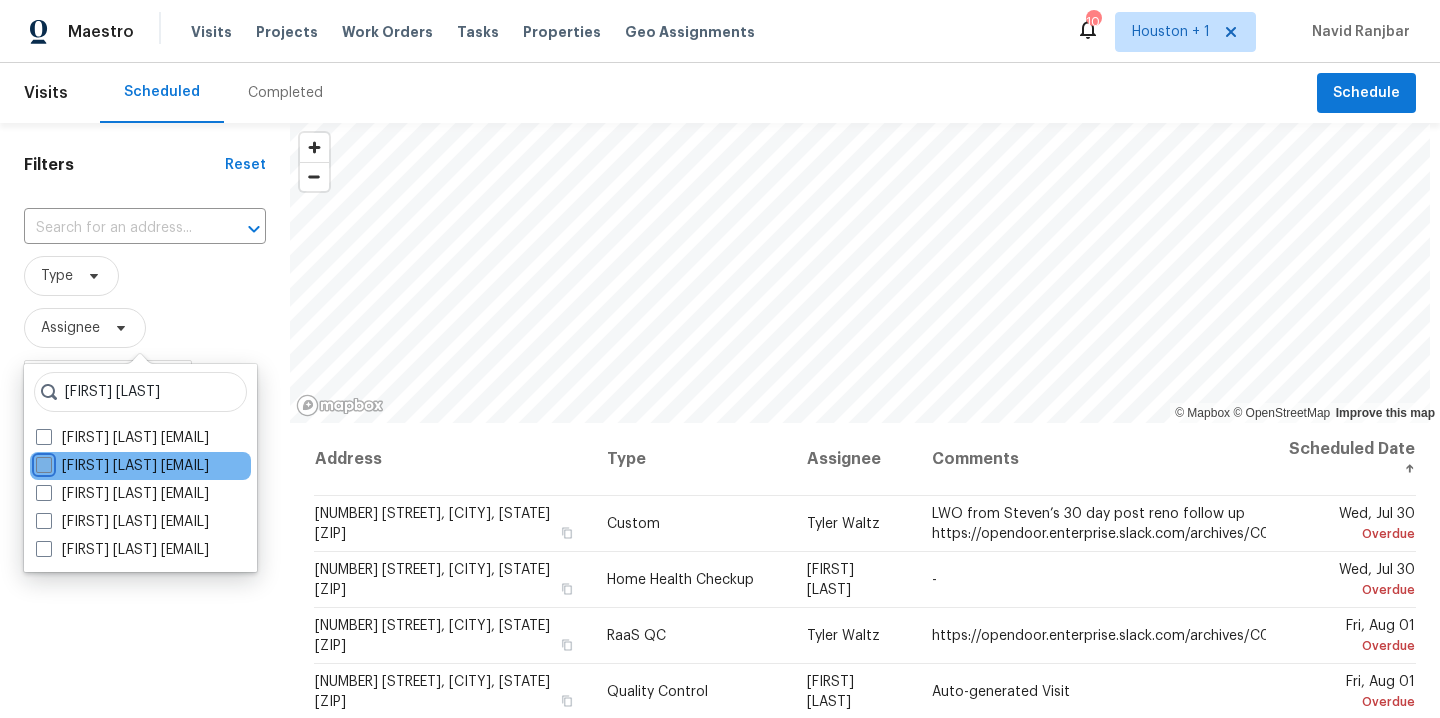 click on "[FIRST] [LAST]
[EMAIL]" at bounding box center [42, 462] 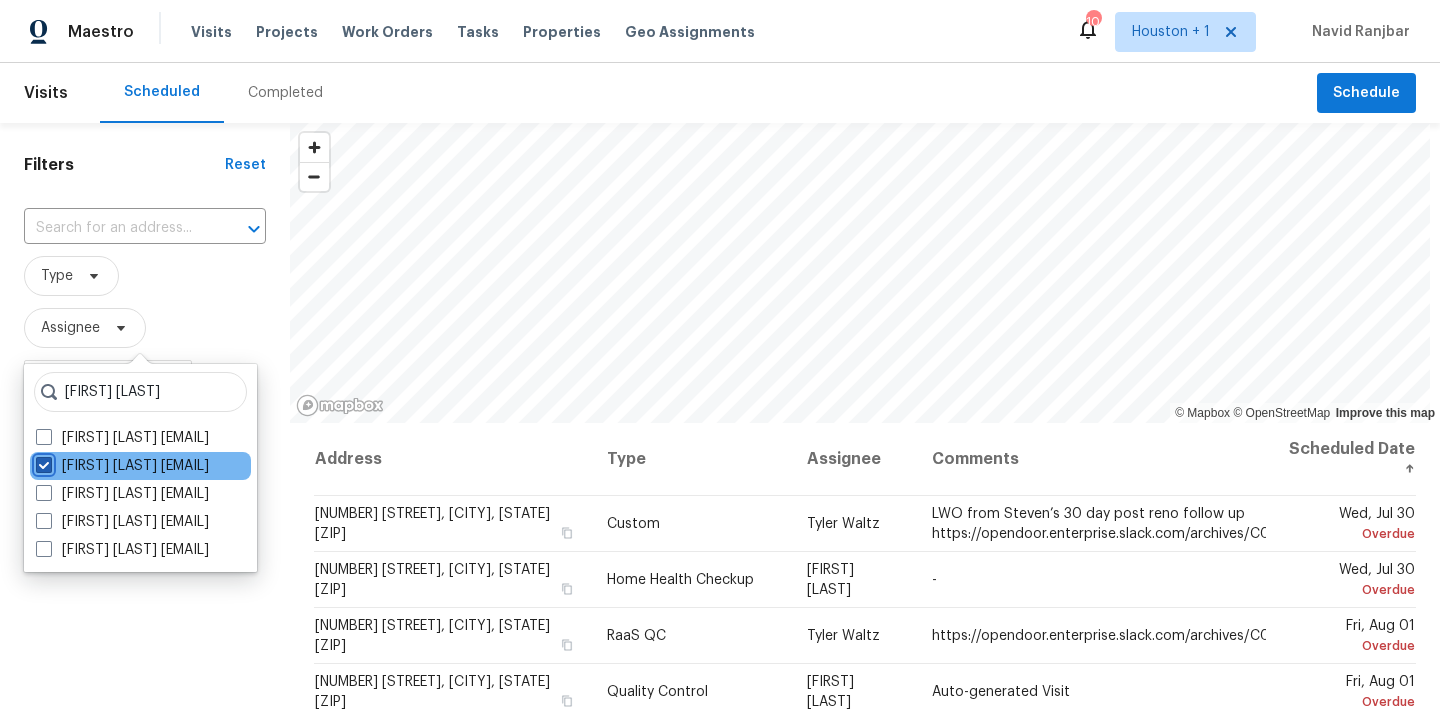 checkbox on "true" 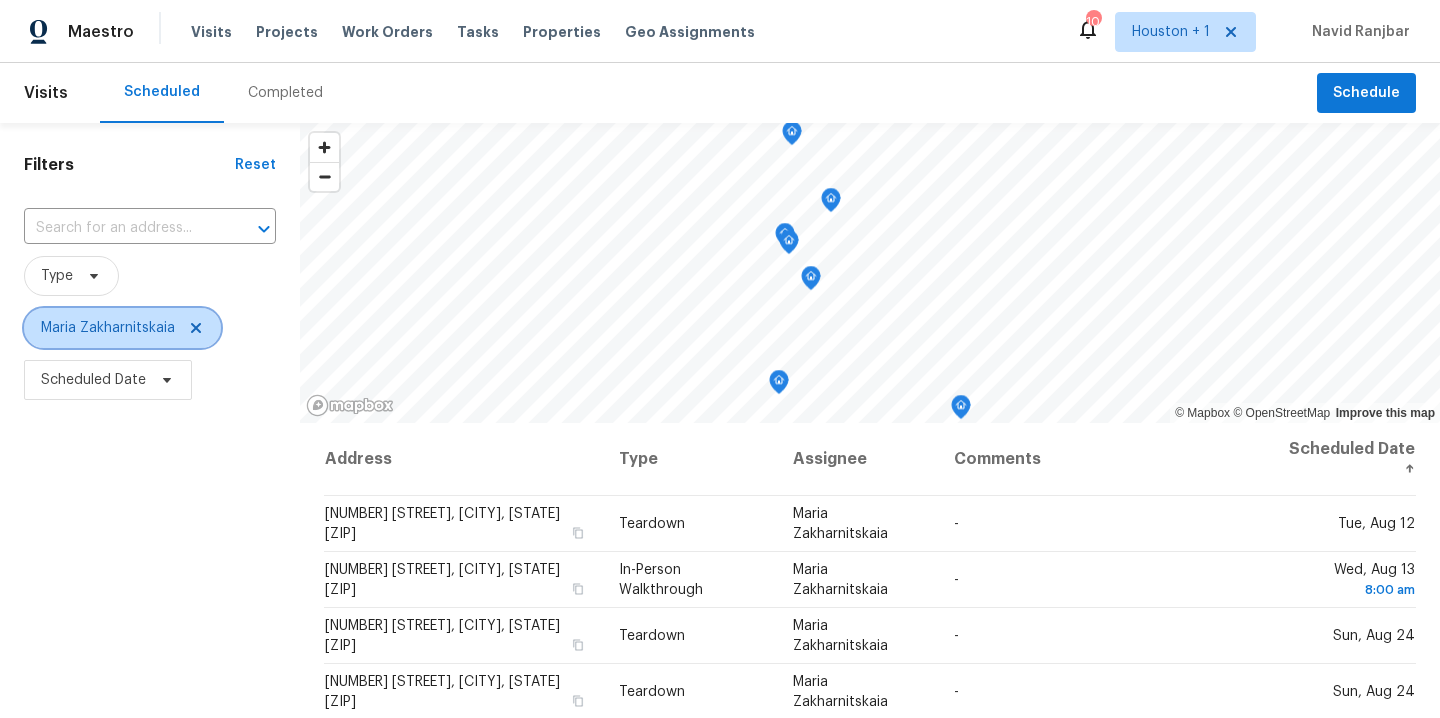 click at bounding box center (193, 328) 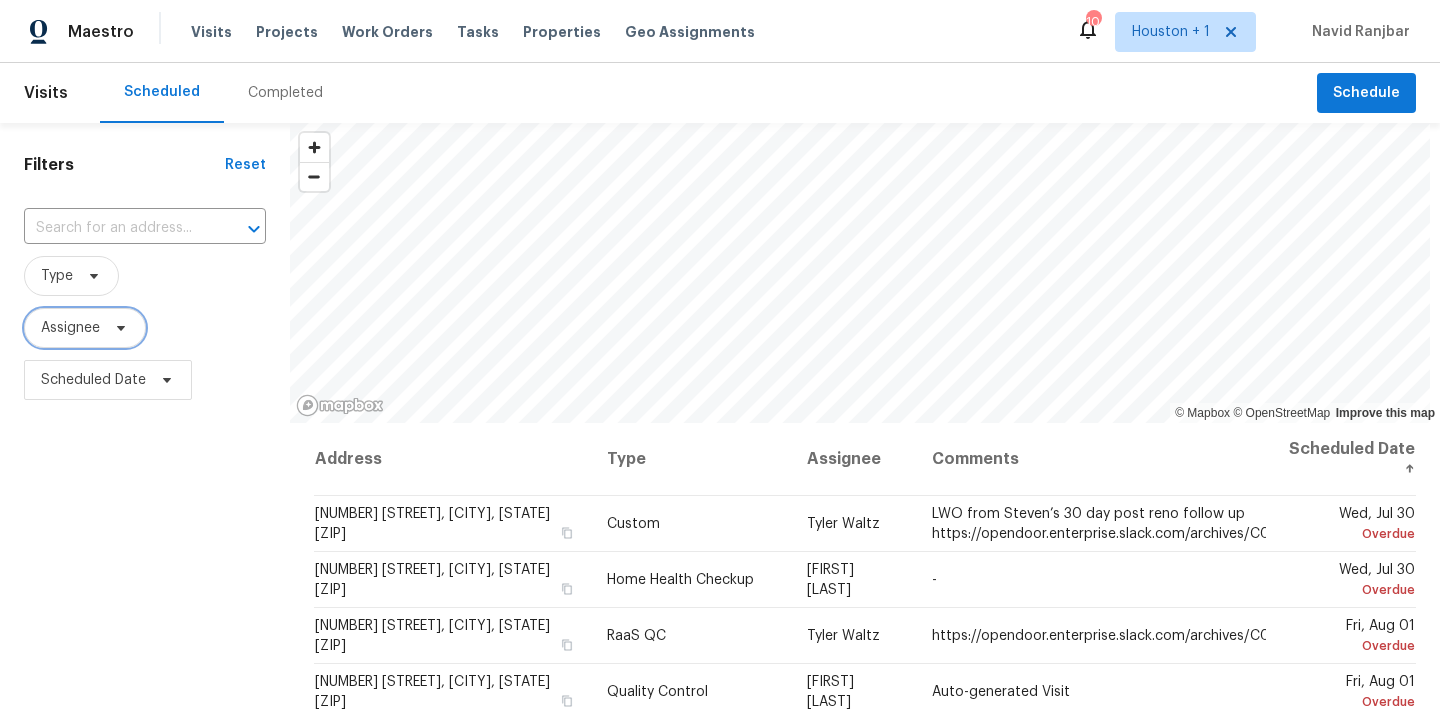 click on "Assignee" at bounding box center [85, 328] 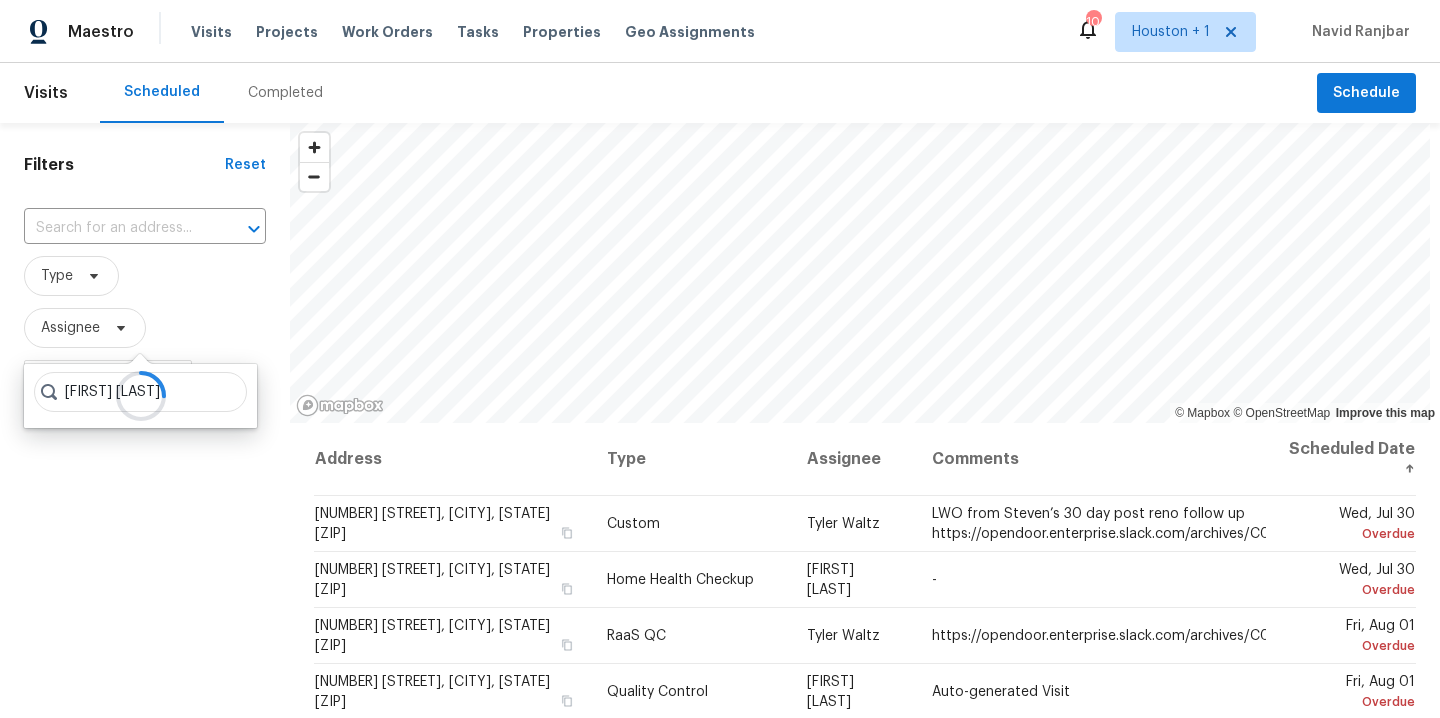 type on "[FIRST] [LAST]" 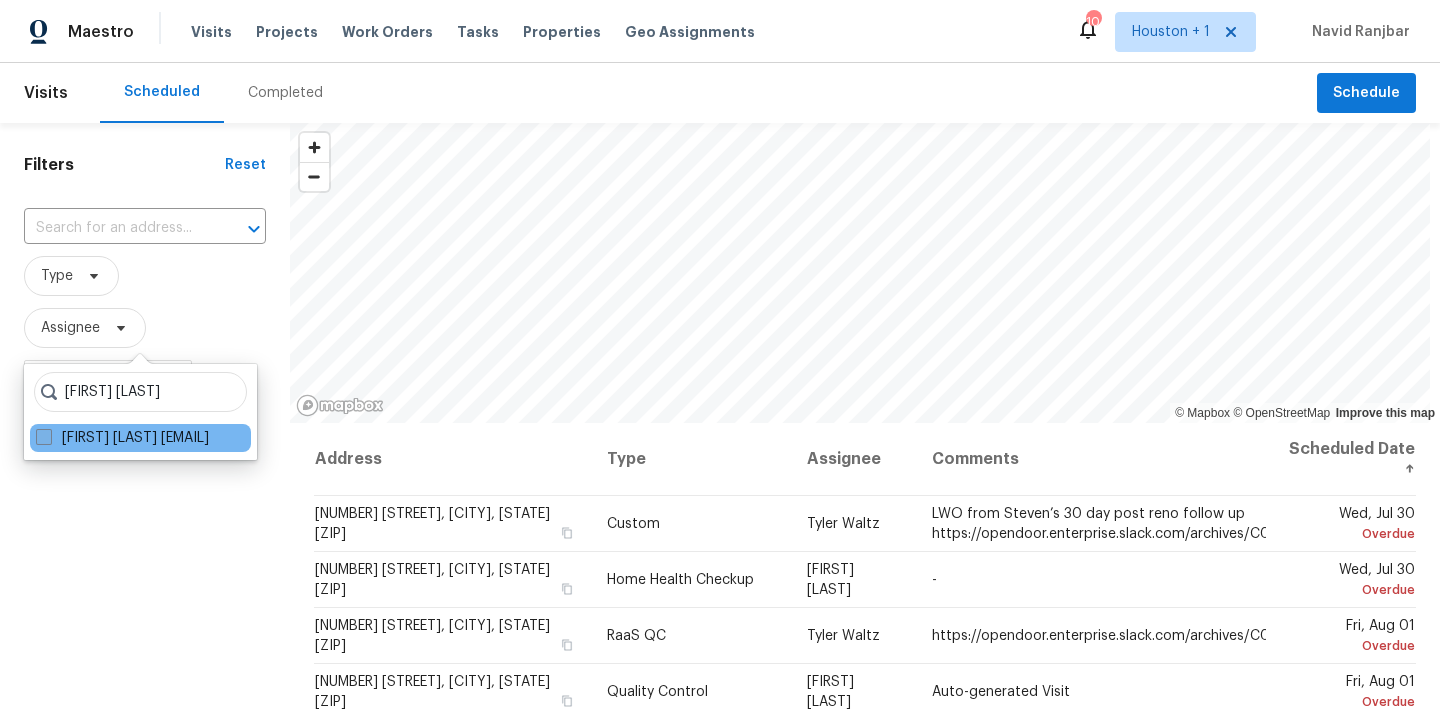 click on "[FIRST] [LAST]
[EMAIL]" at bounding box center (122, 438) 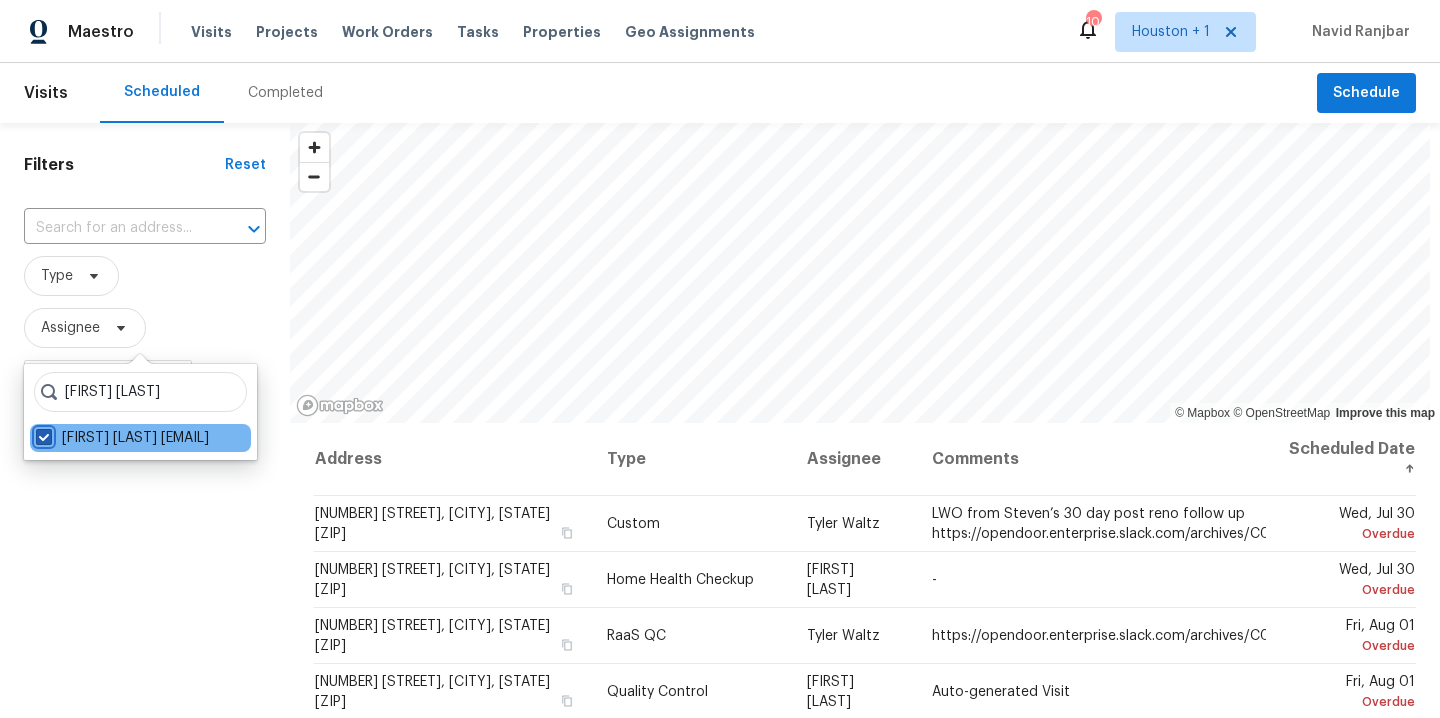 checkbox on "true" 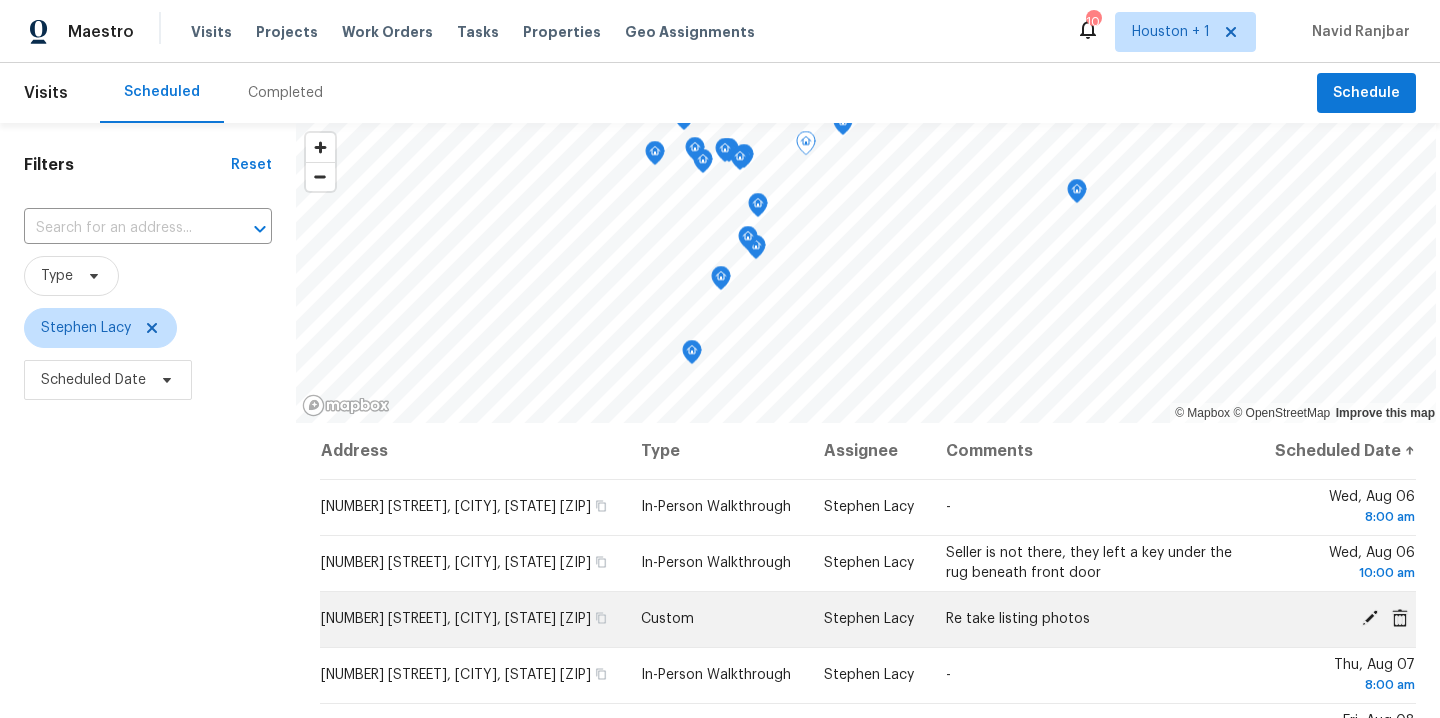 click 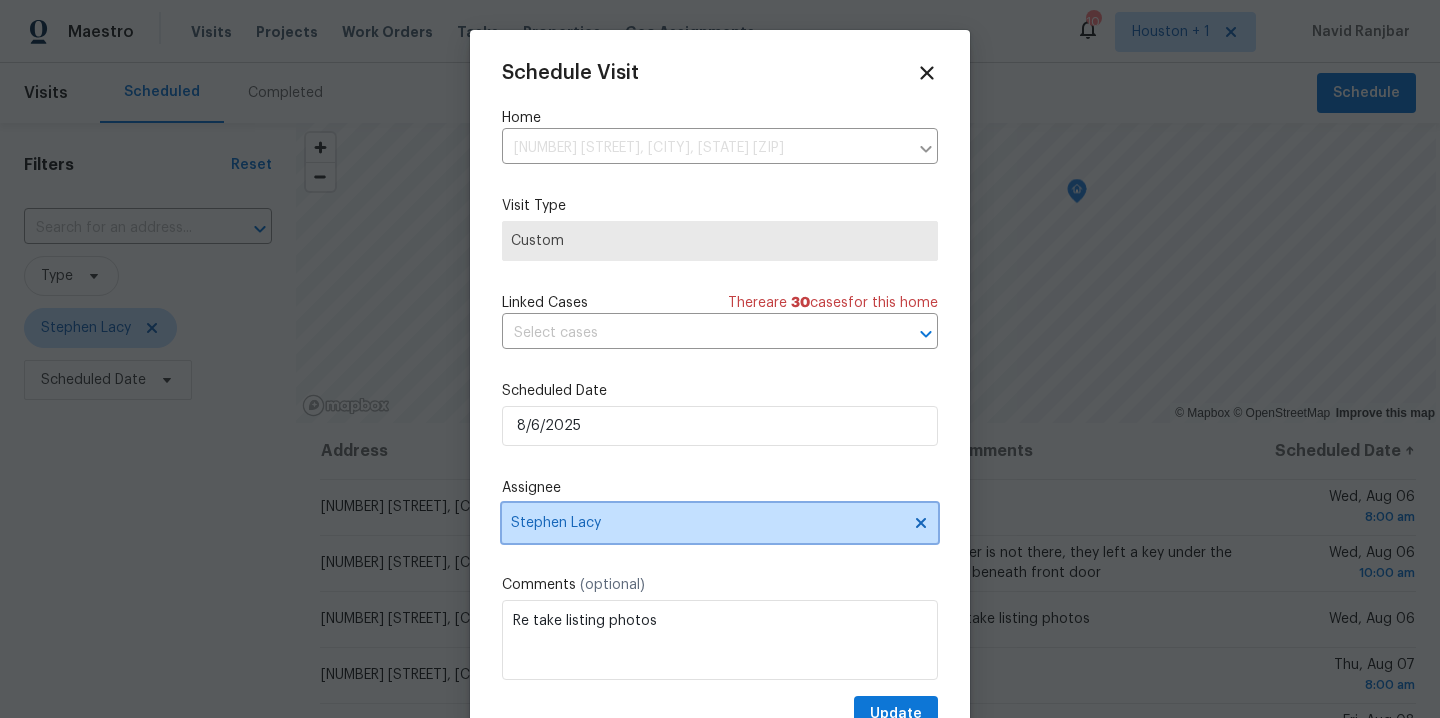 click on "Stephen Lacy" at bounding box center (707, 523) 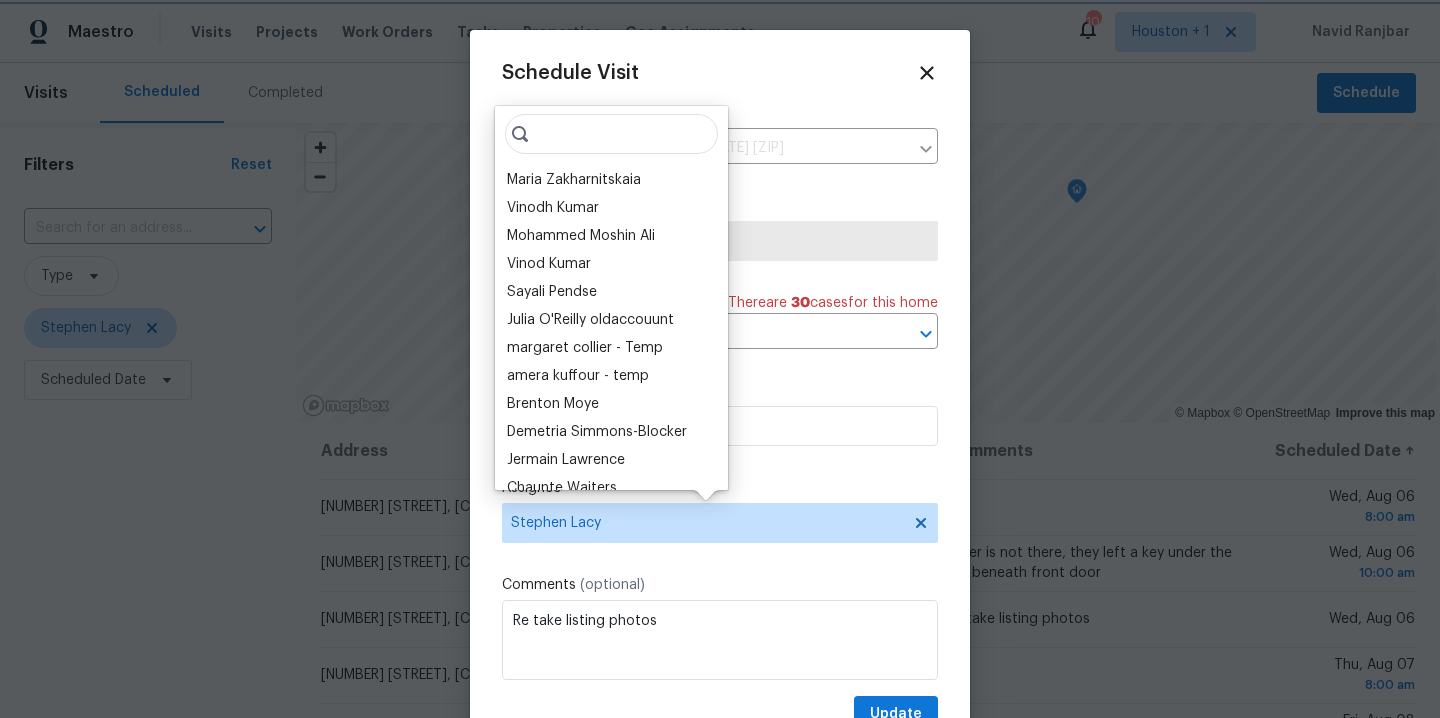 click 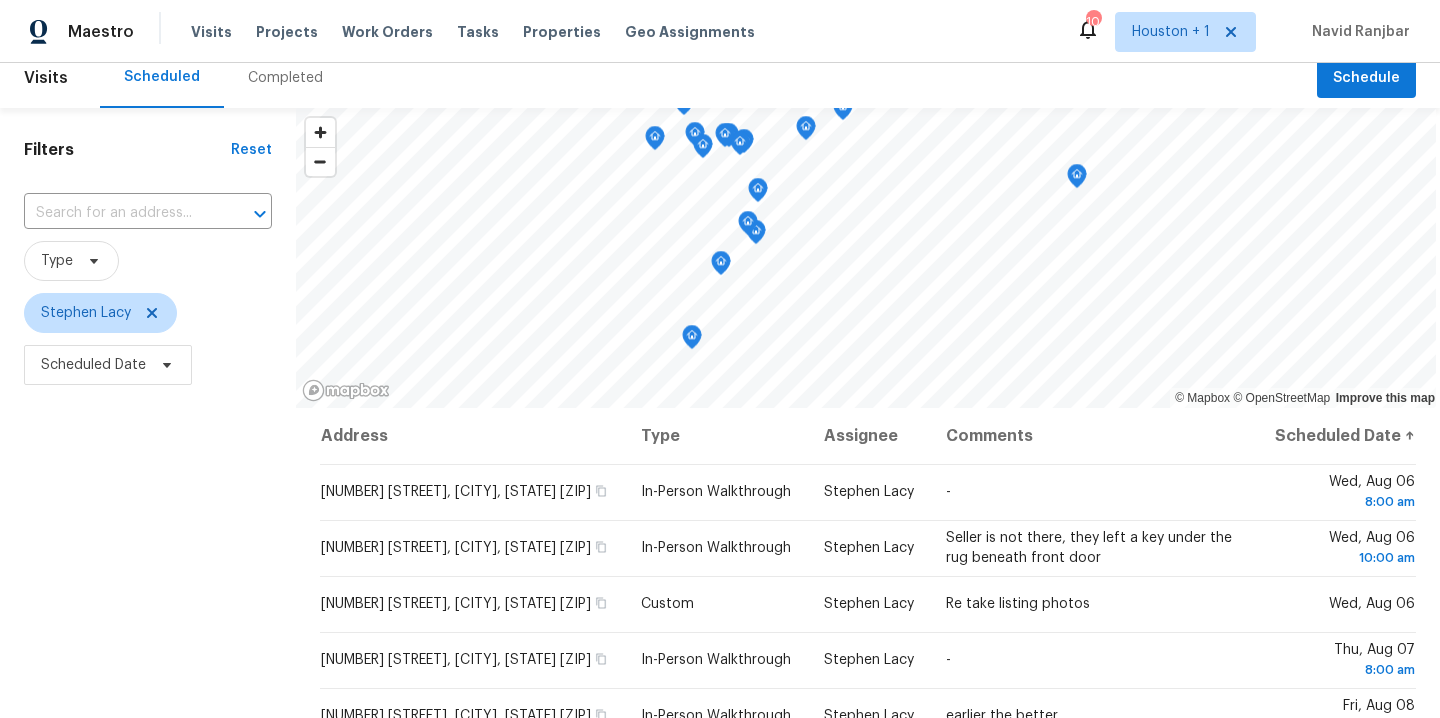 scroll, scrollTop: 16, scrollLeft: 0, axis: vertical 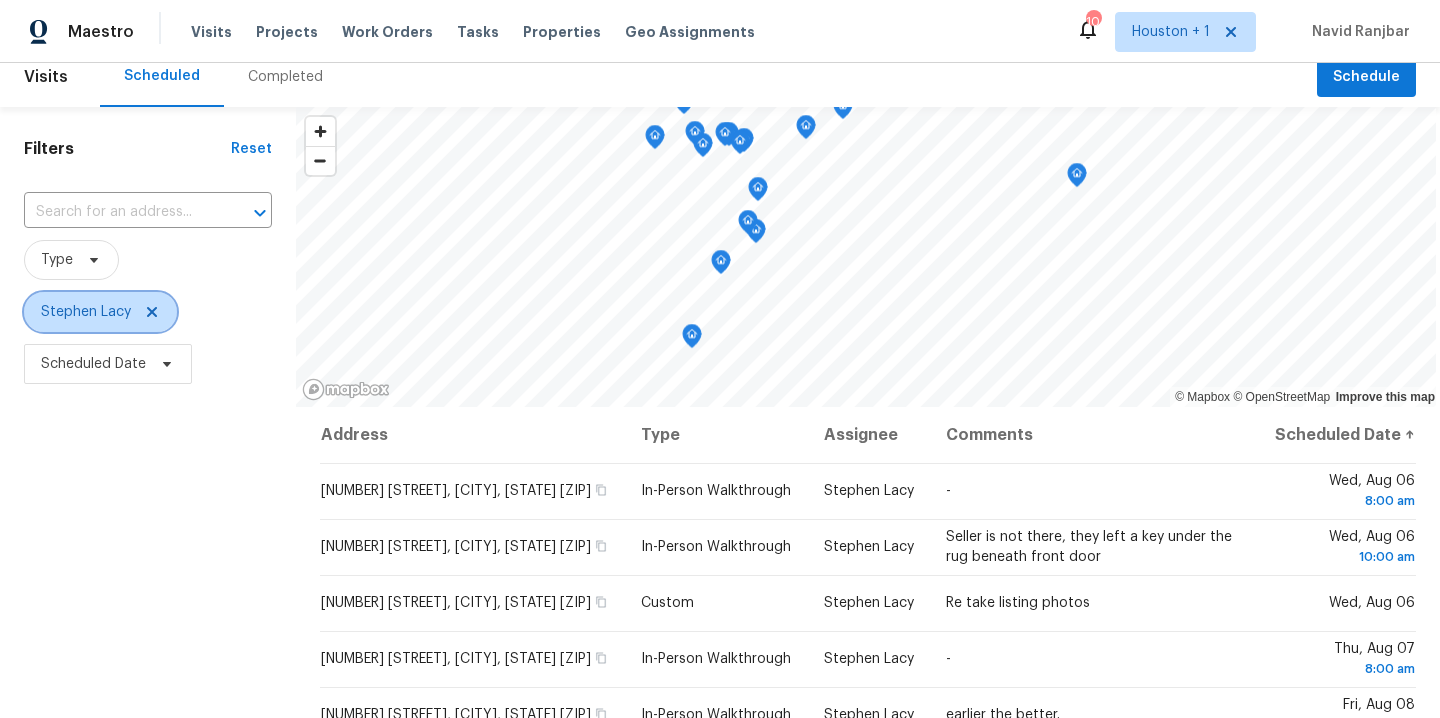 click 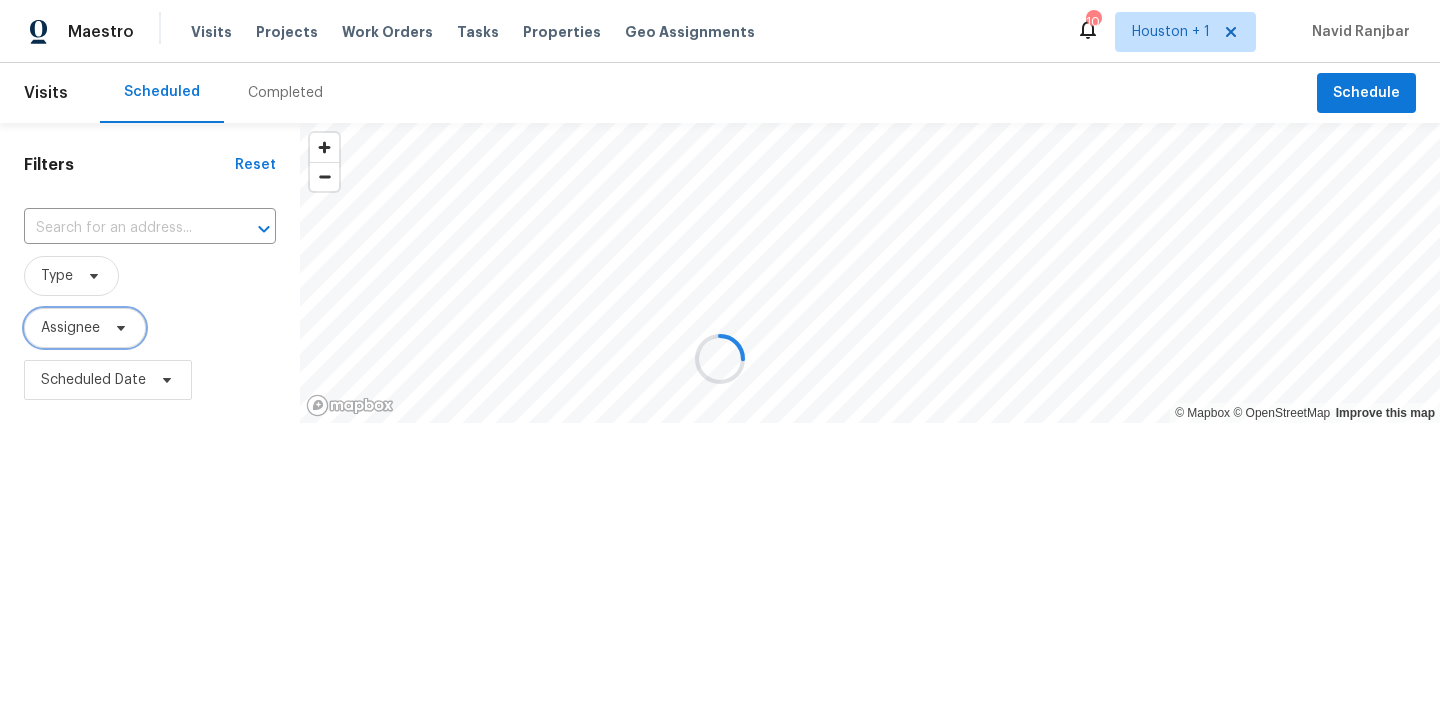 scroll, scrollTop: 0, scrollLeft: 0, axis: both 